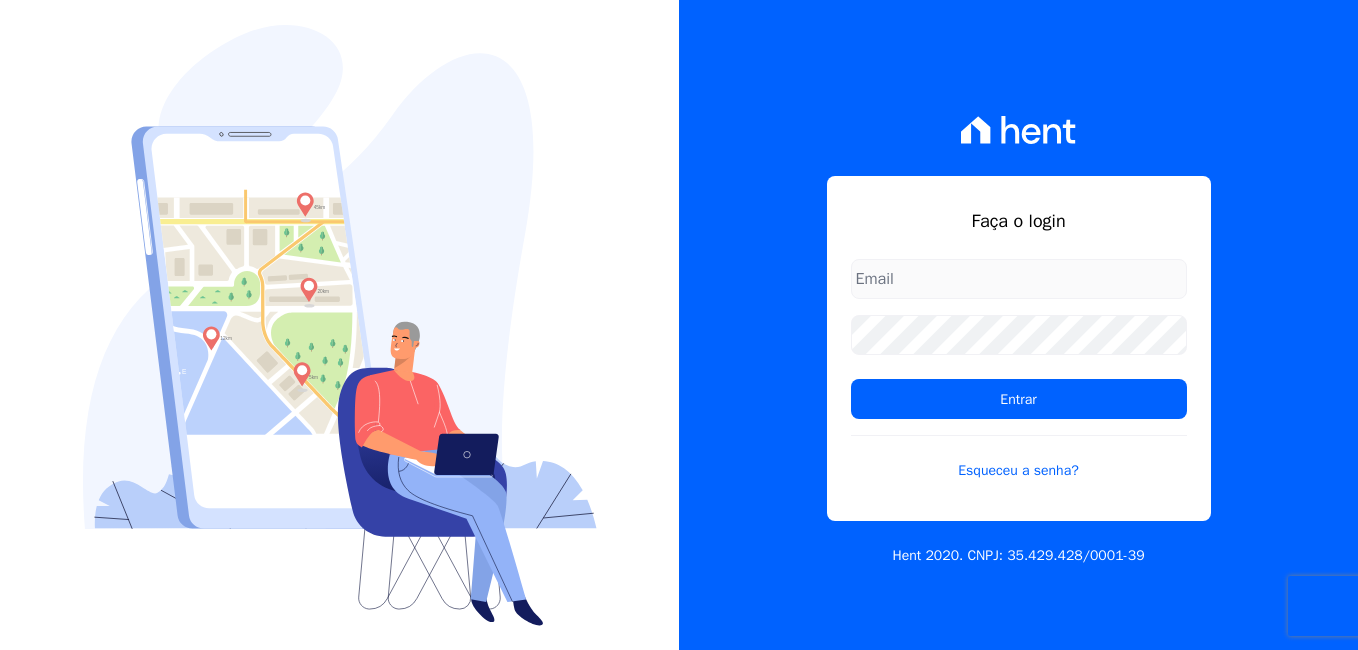 scroll, scrollTop: 0, scrollLeft: 0, axis: both 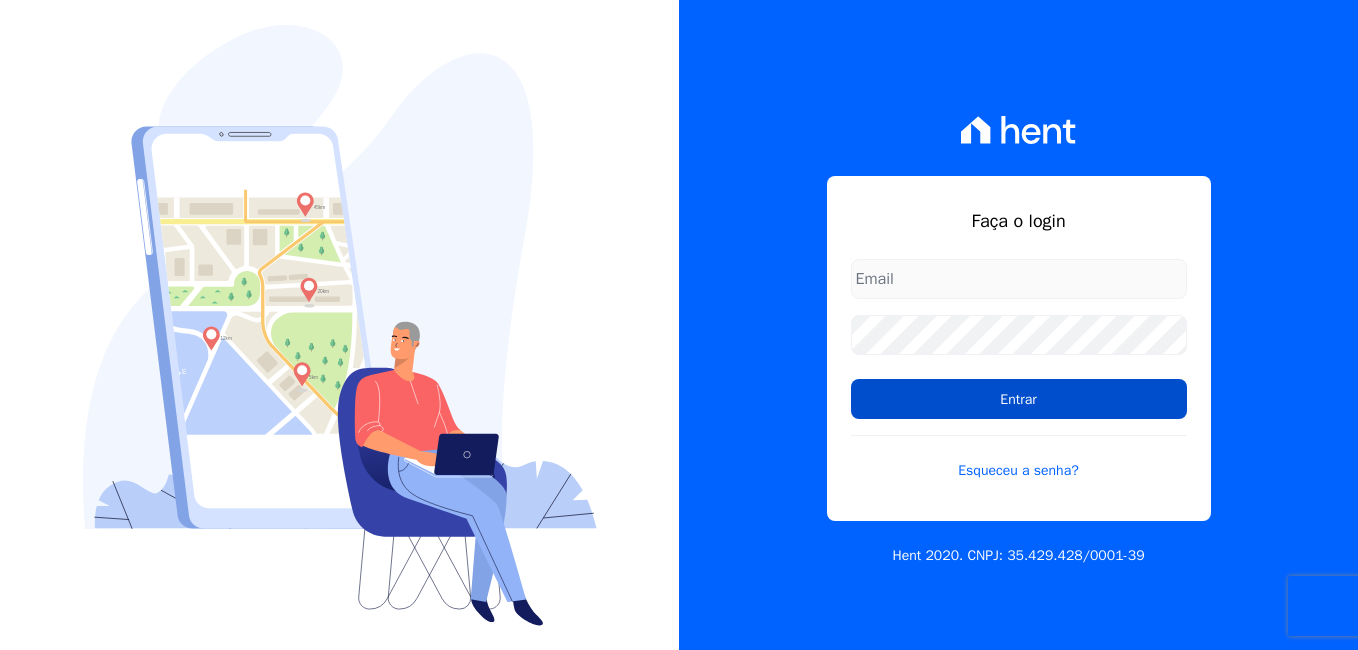 type on "[PERSON_NAME][EMAIL_ADDRESS][DOMAIN_NAME]" 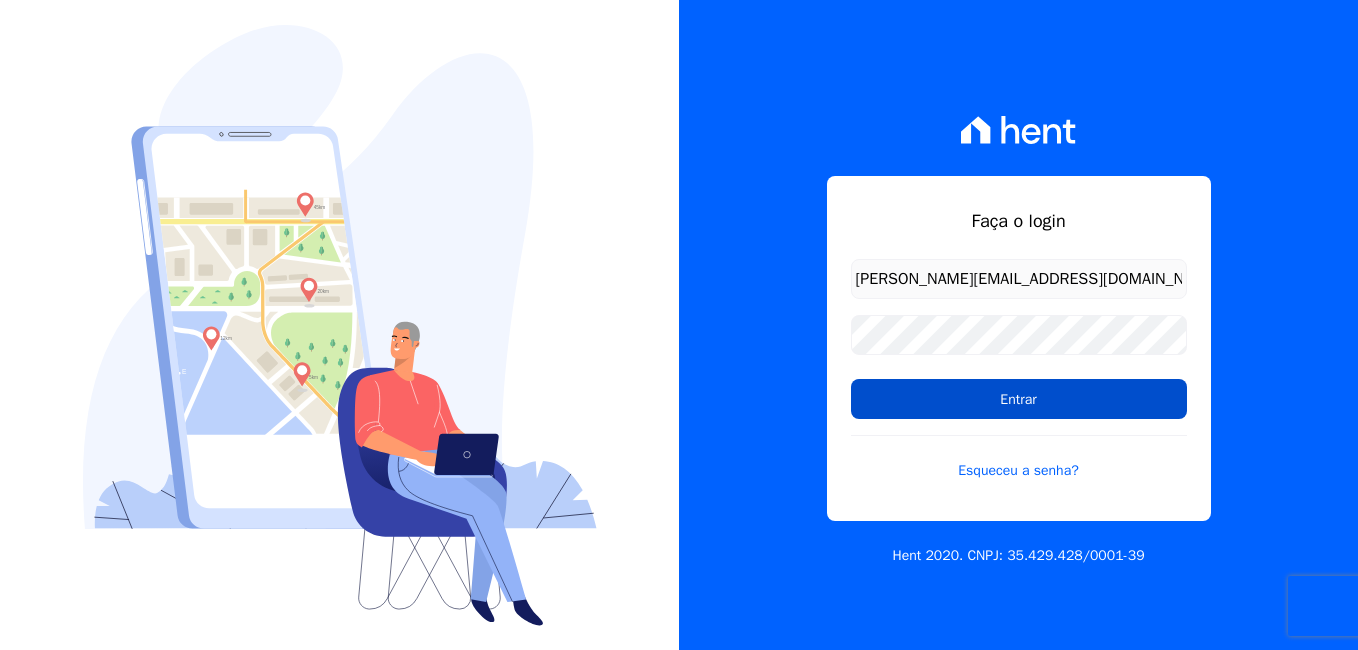 click on "Entrar" at bounding box center [1019, 399] 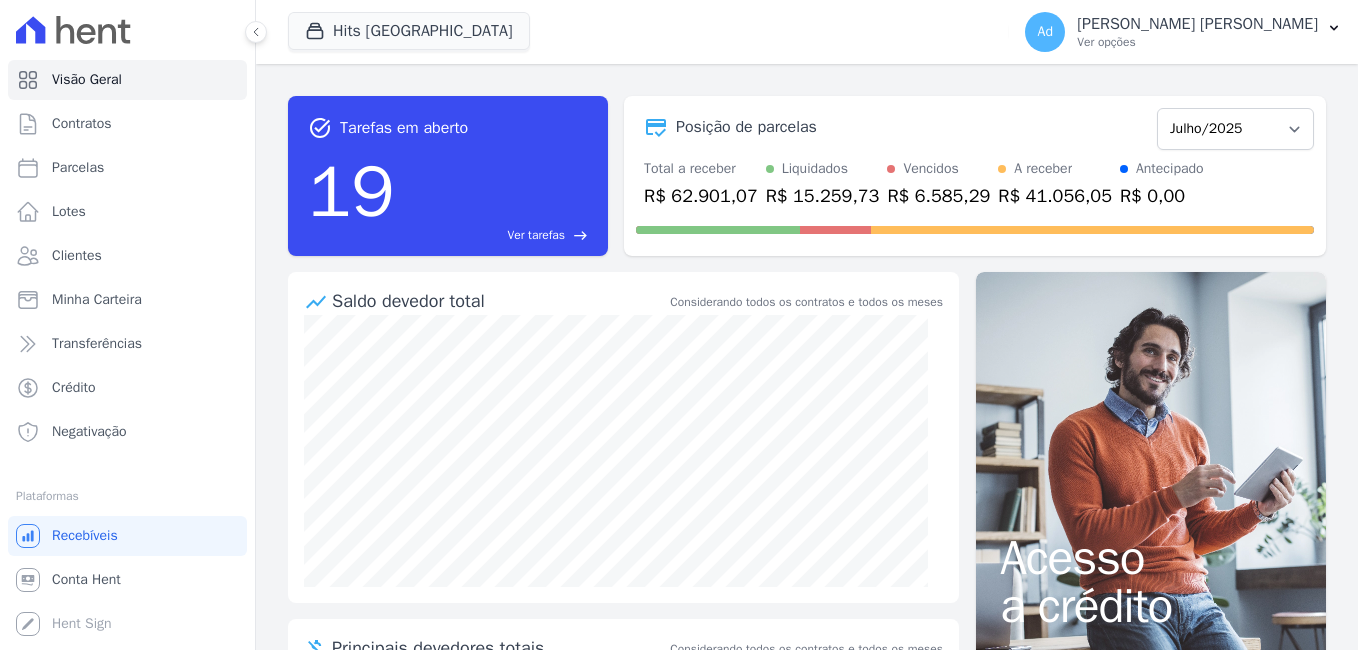 scroll, scrollTop: 0, scrollLeft: 0, axis: both 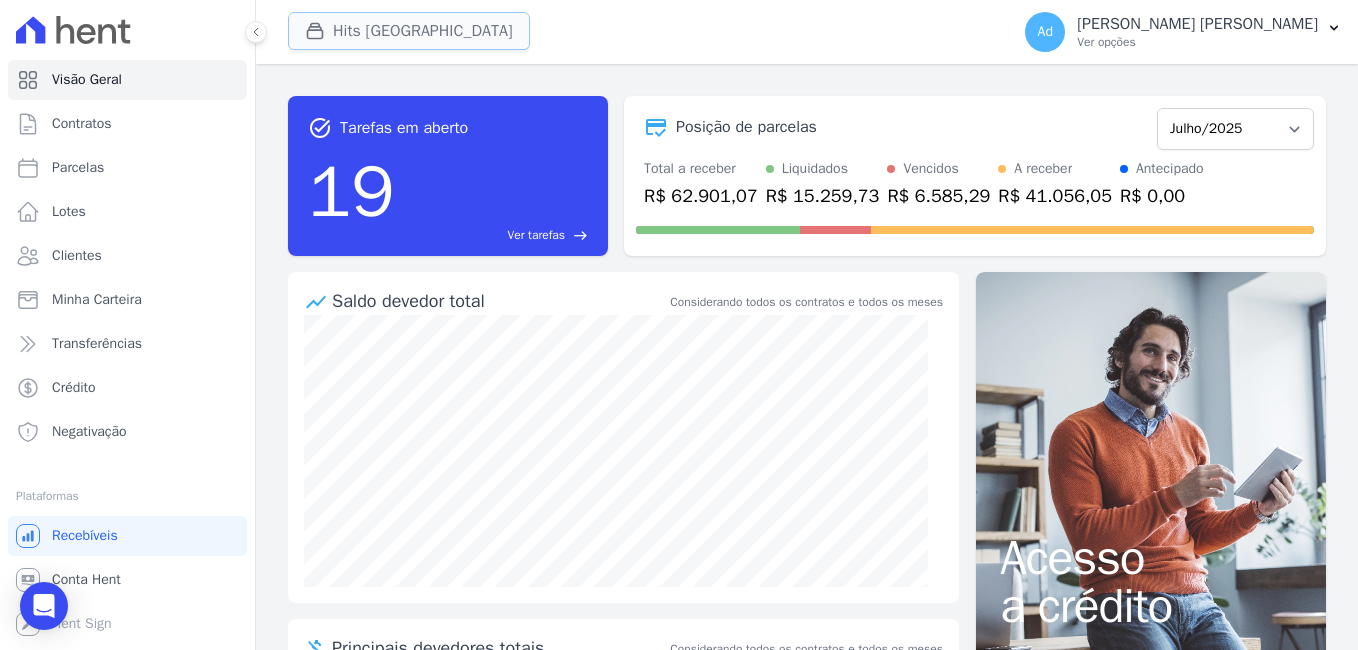 click on "Hits [GEOGRAPHIC_DATA]" at bounding box center (409, 31) 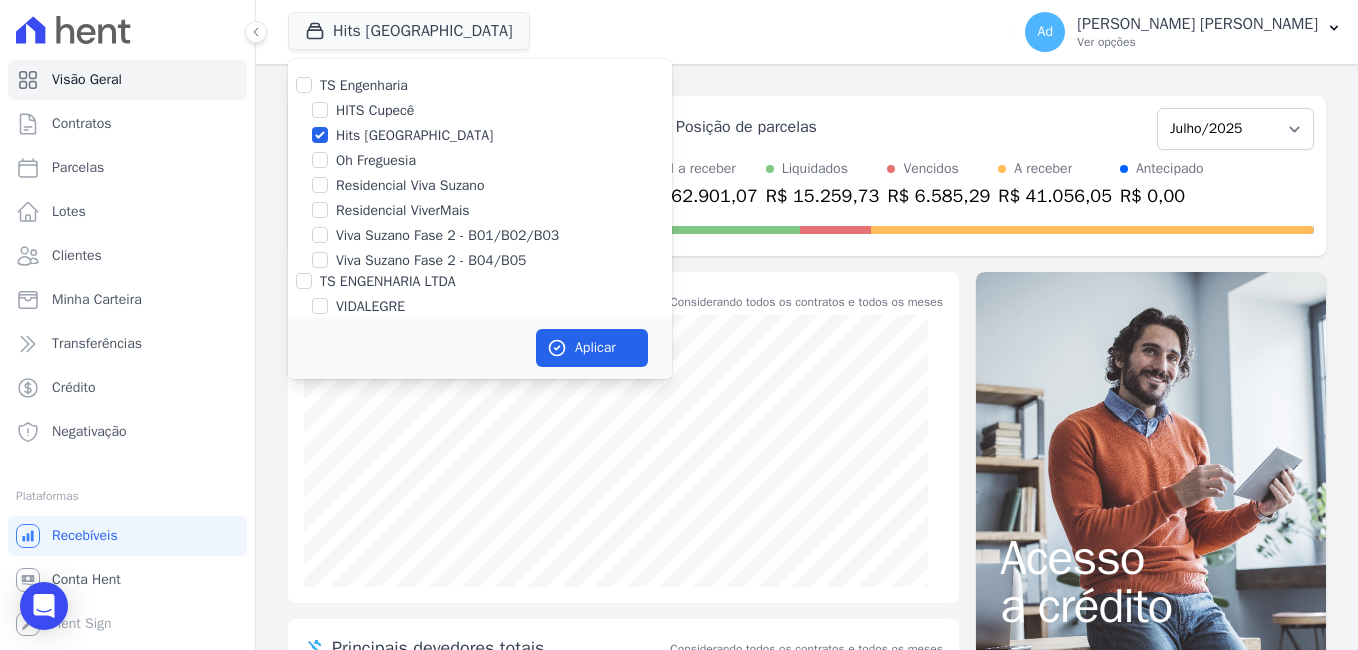 click on "HITS Cupecê" at bounding box center (375, 110) 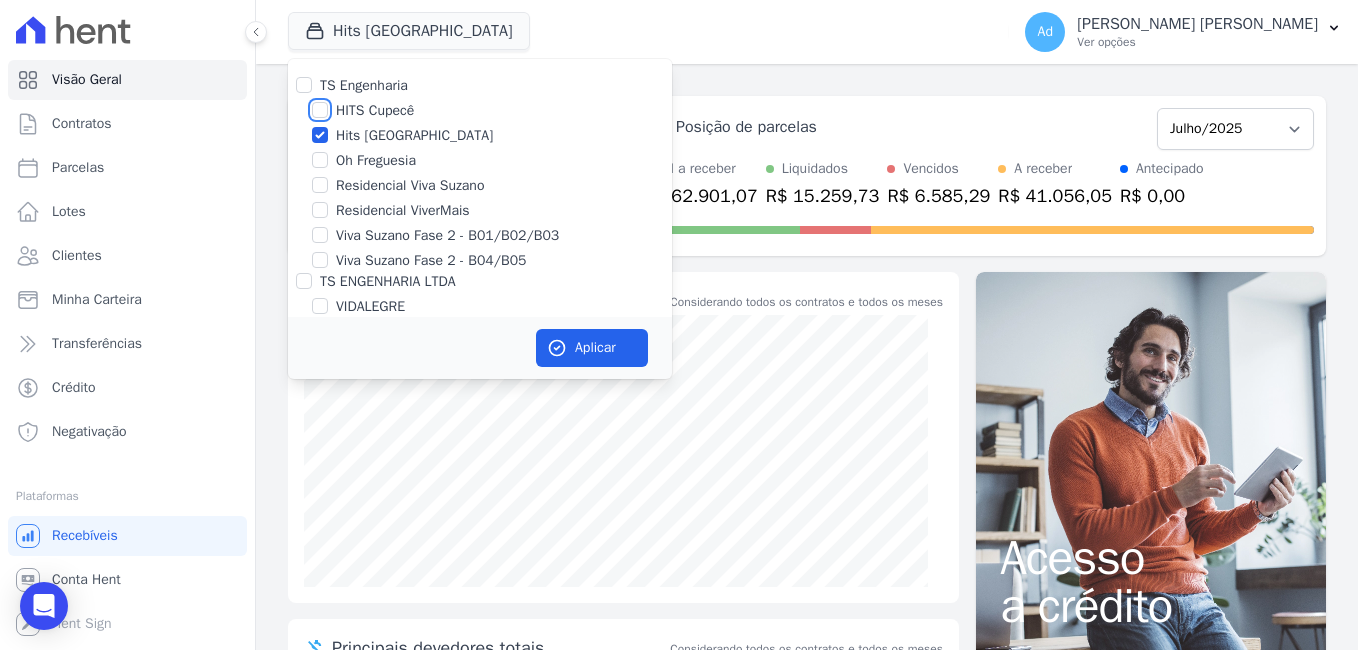 checkbox on "true" 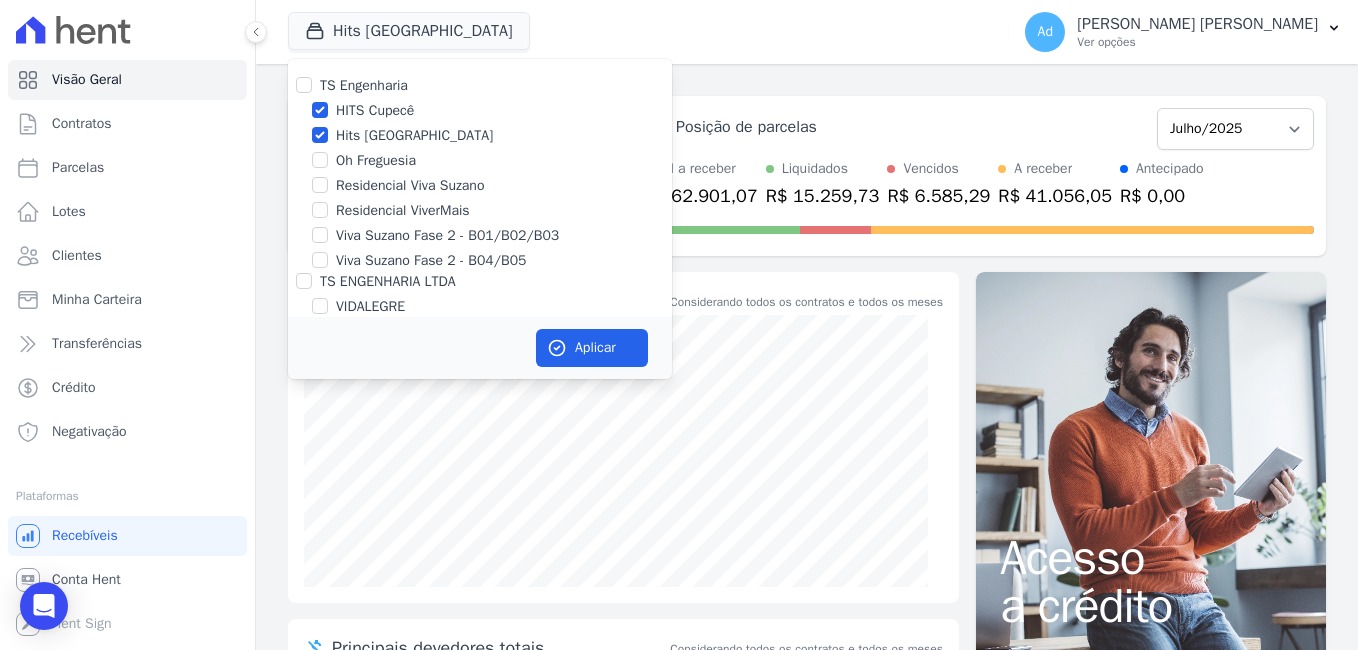 click on "Hits [GEOGRAPHIC_DATA]" at bounding box center [414, 135] 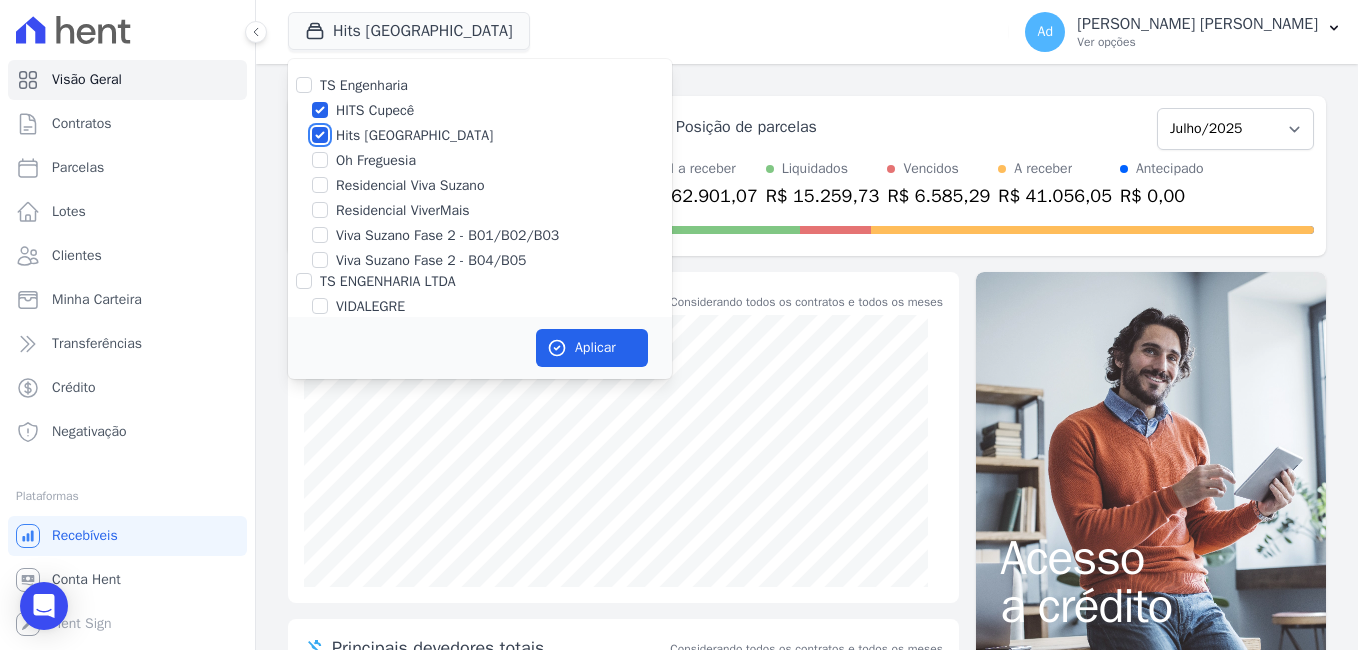 click on "Hits [GEOGRAPHIC_DATA]" at bounding box center [320, 135] 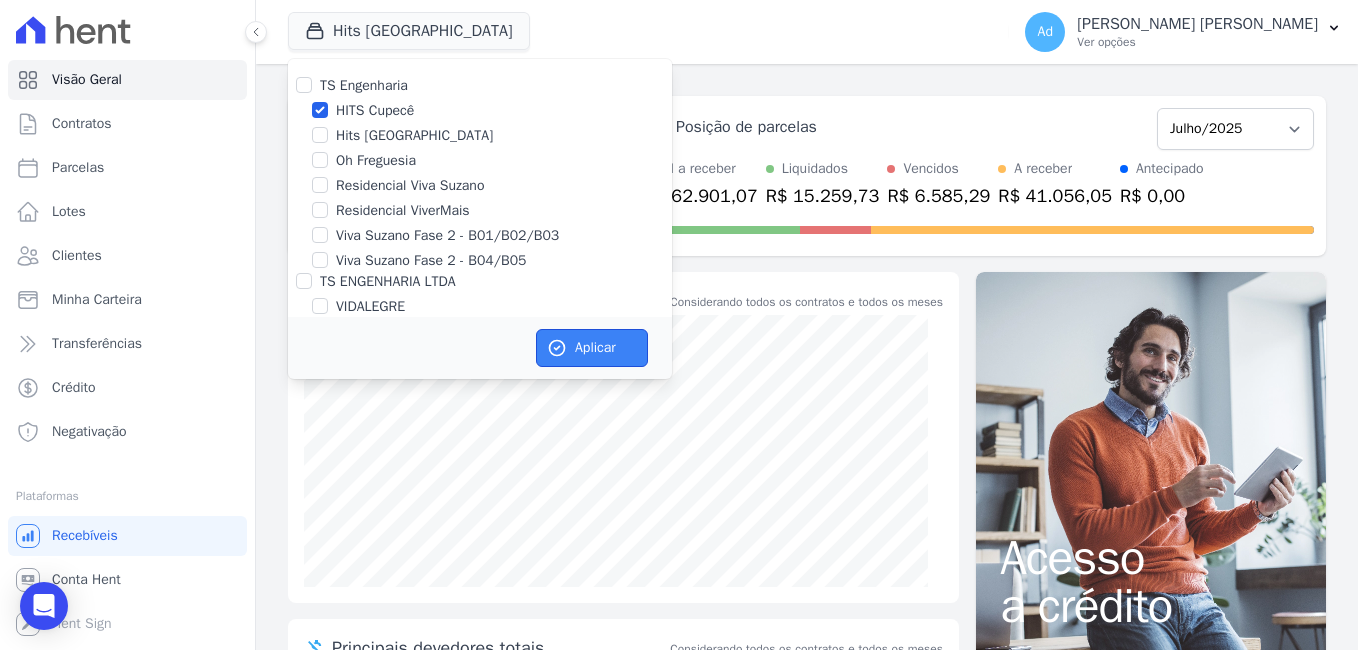 click on "Aplicar" at bounding box center [592, 348] 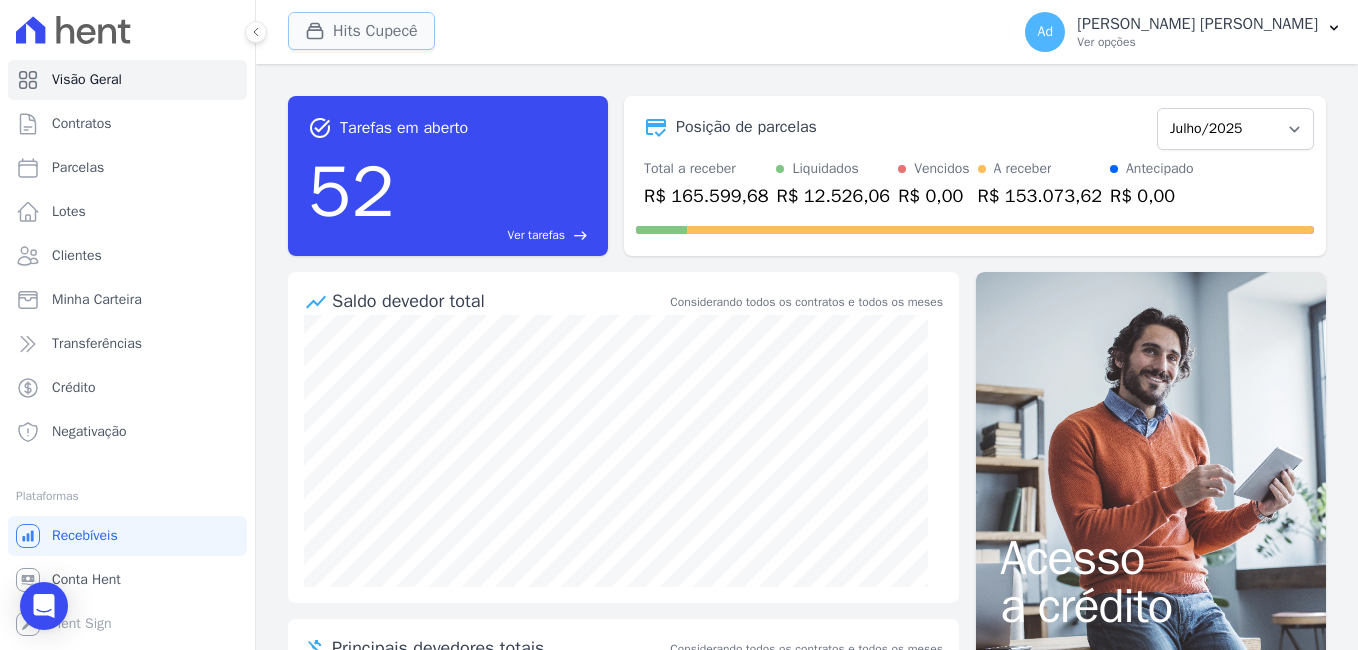 click on "Hits Cupecê" at bounding box center [361, 31] 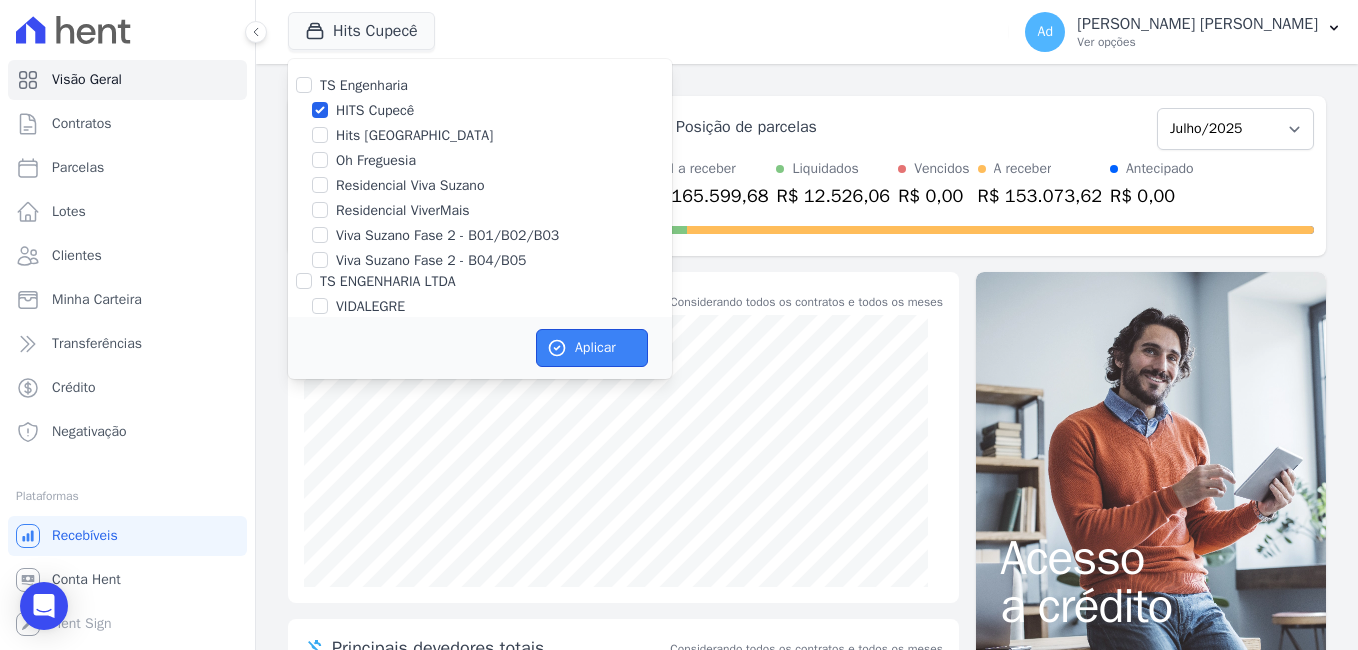 click on "Aplicar" at bounding box center [592, 348] 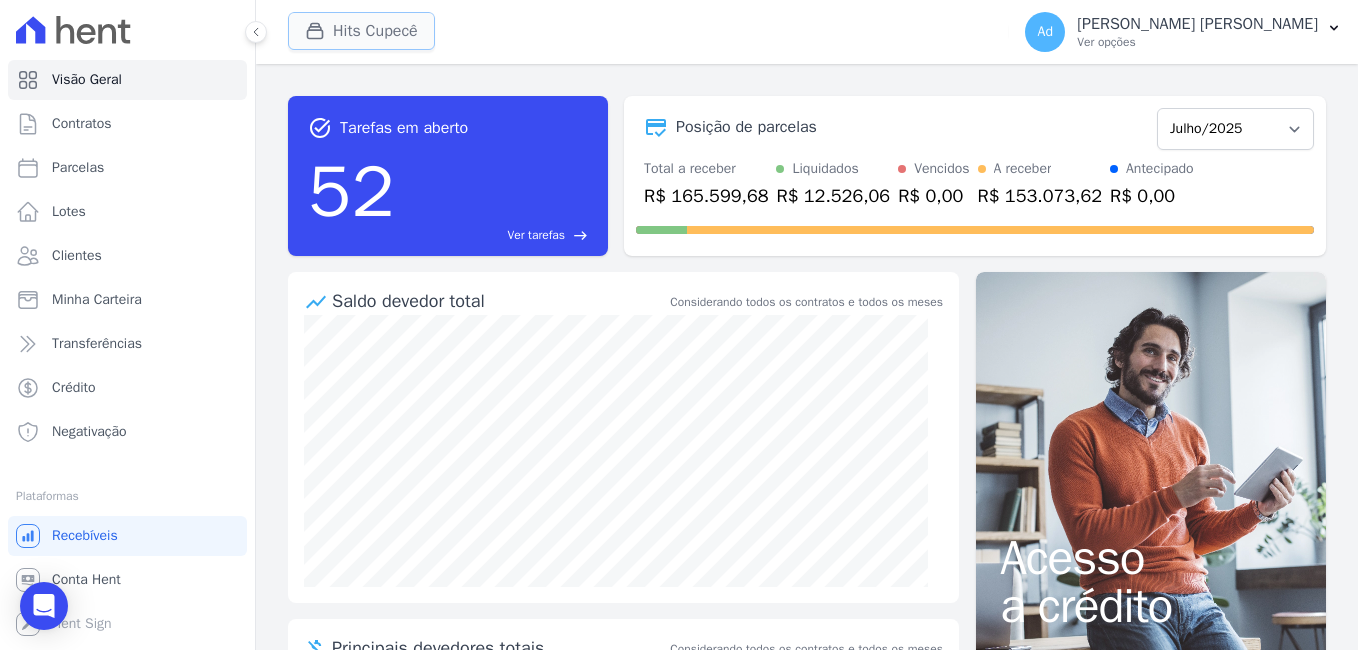 click on "Hits Cupecê" at bounding box center [361, 31] 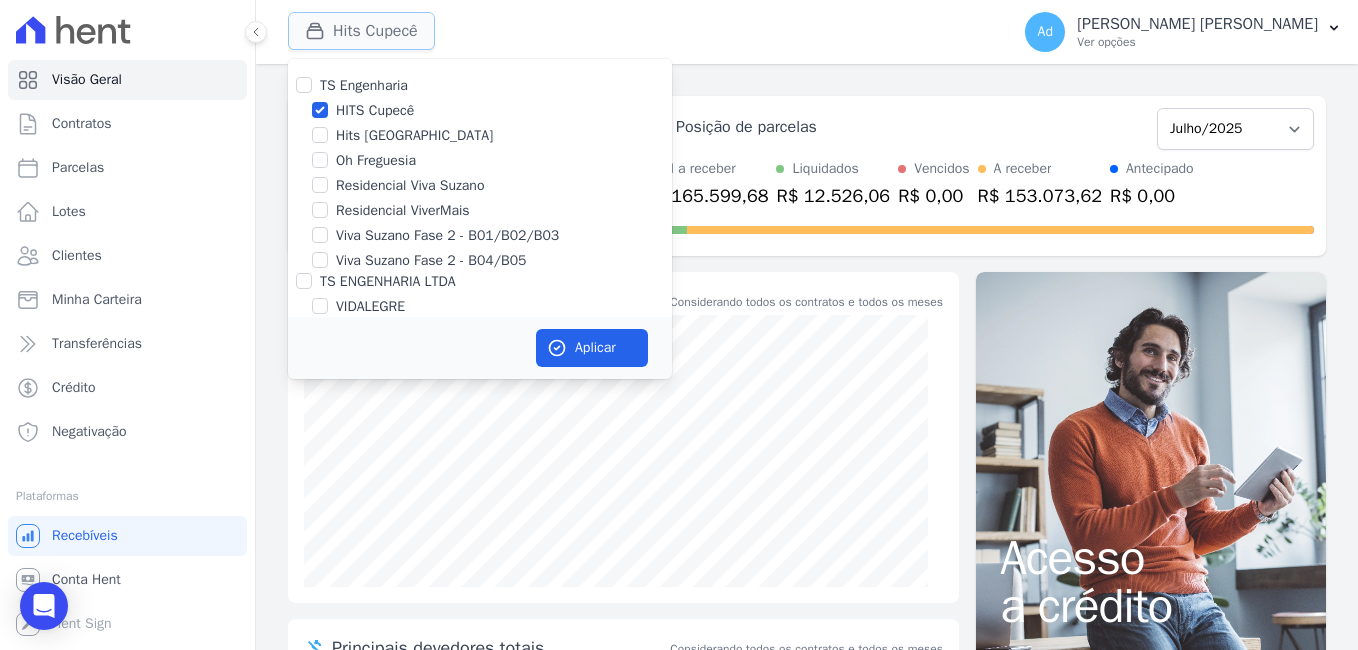 click on "Hits Cupecê" at bounding box center (361, 31) 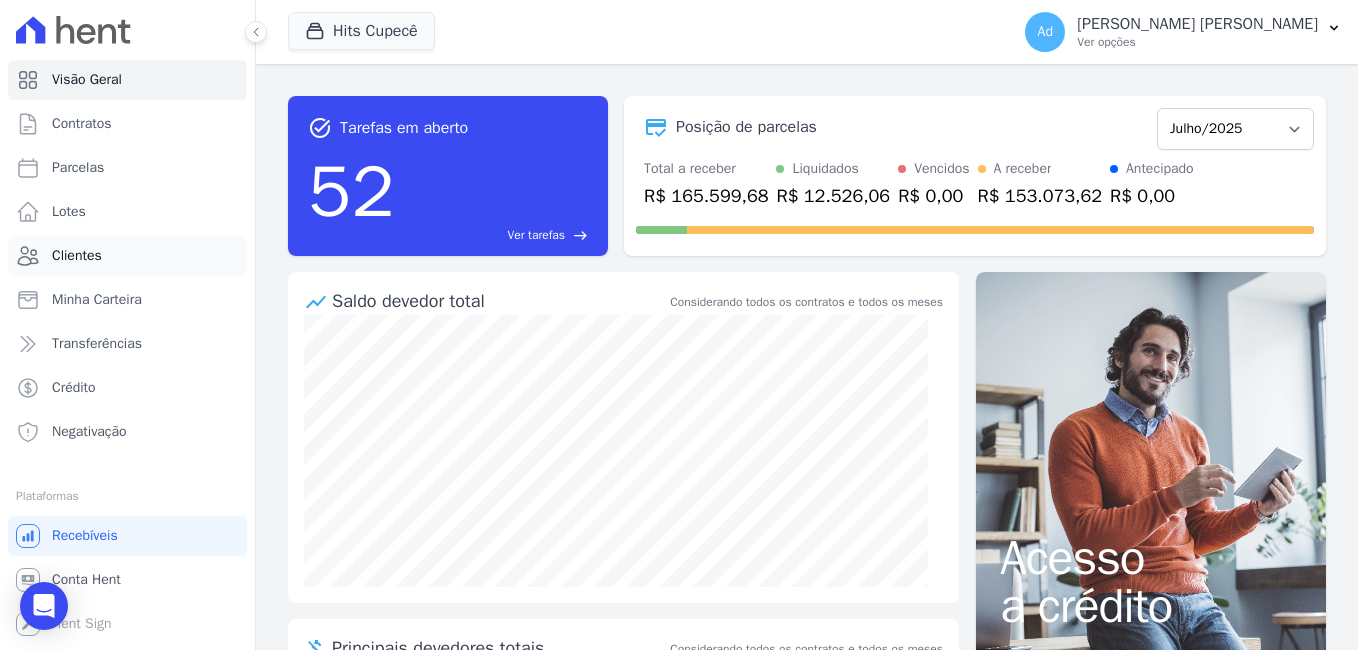 click on "Clientes" at bounding box center [127, 256] 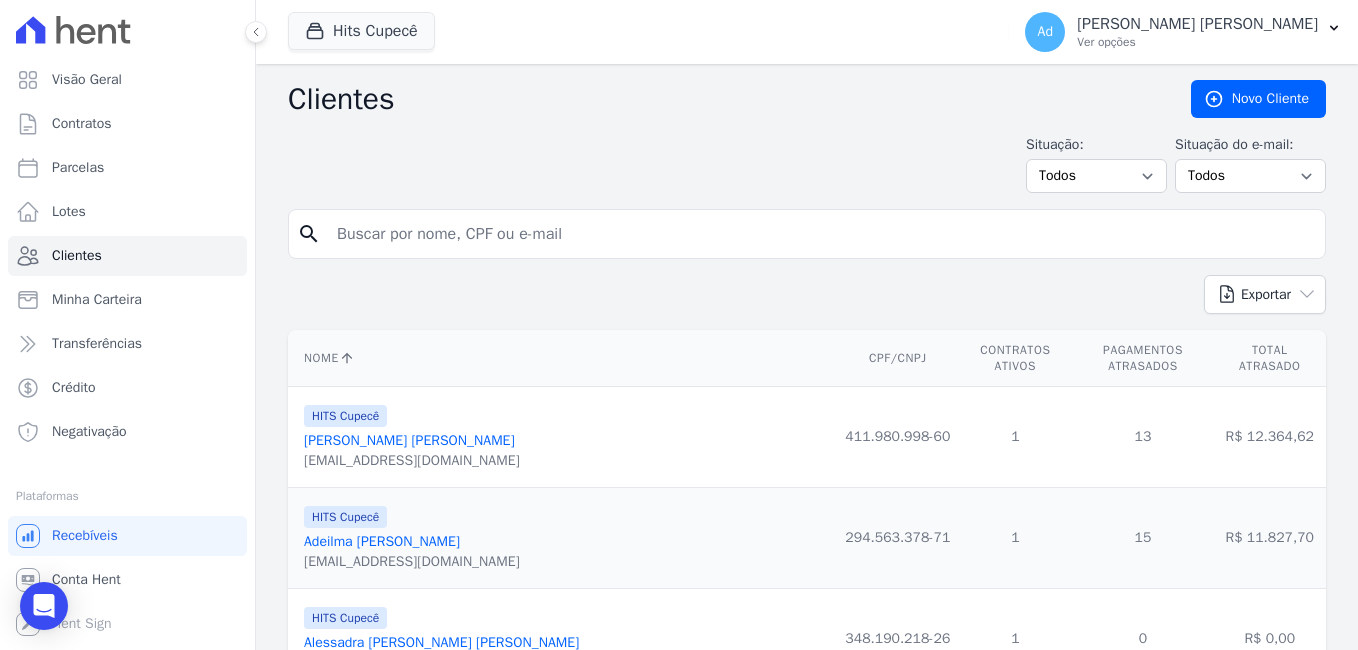 click at bounding box center [821, 234] 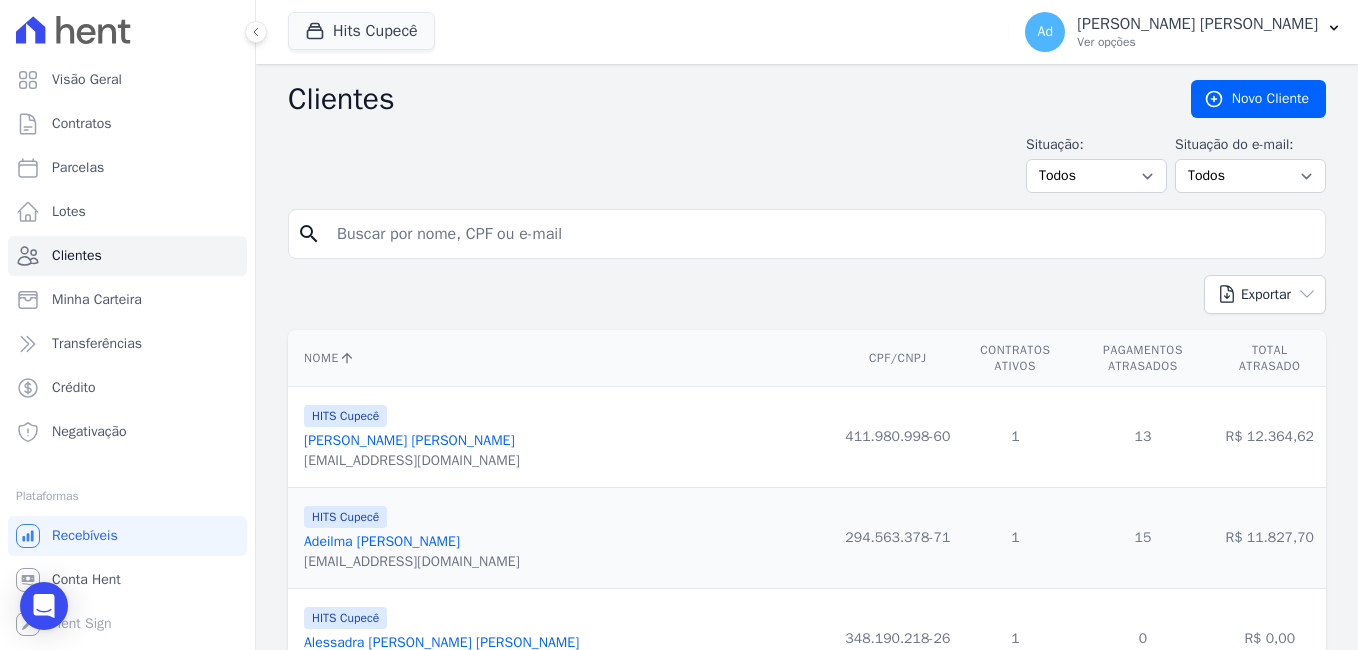 paste on "JOSELMA [PERSON_NAME] DO [PERSON_NAME]" 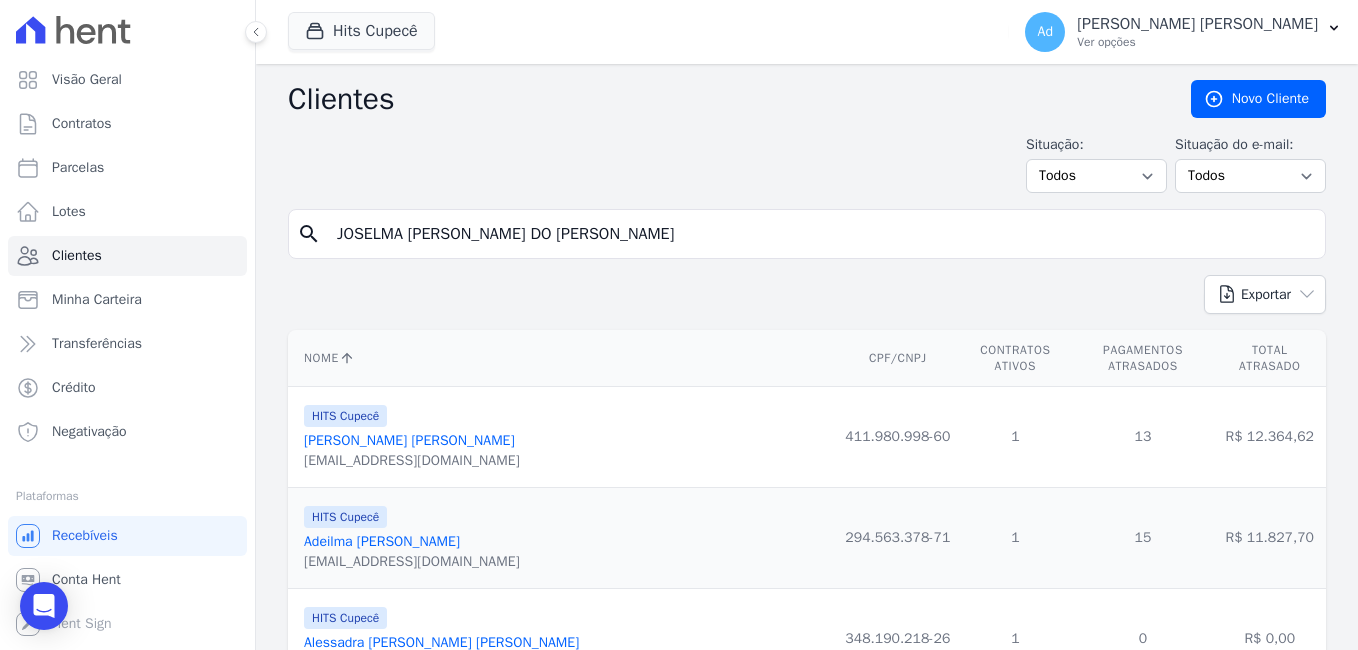 type on "JOSELMA [PERSON_NAME] DO [PERSON_NAME]" 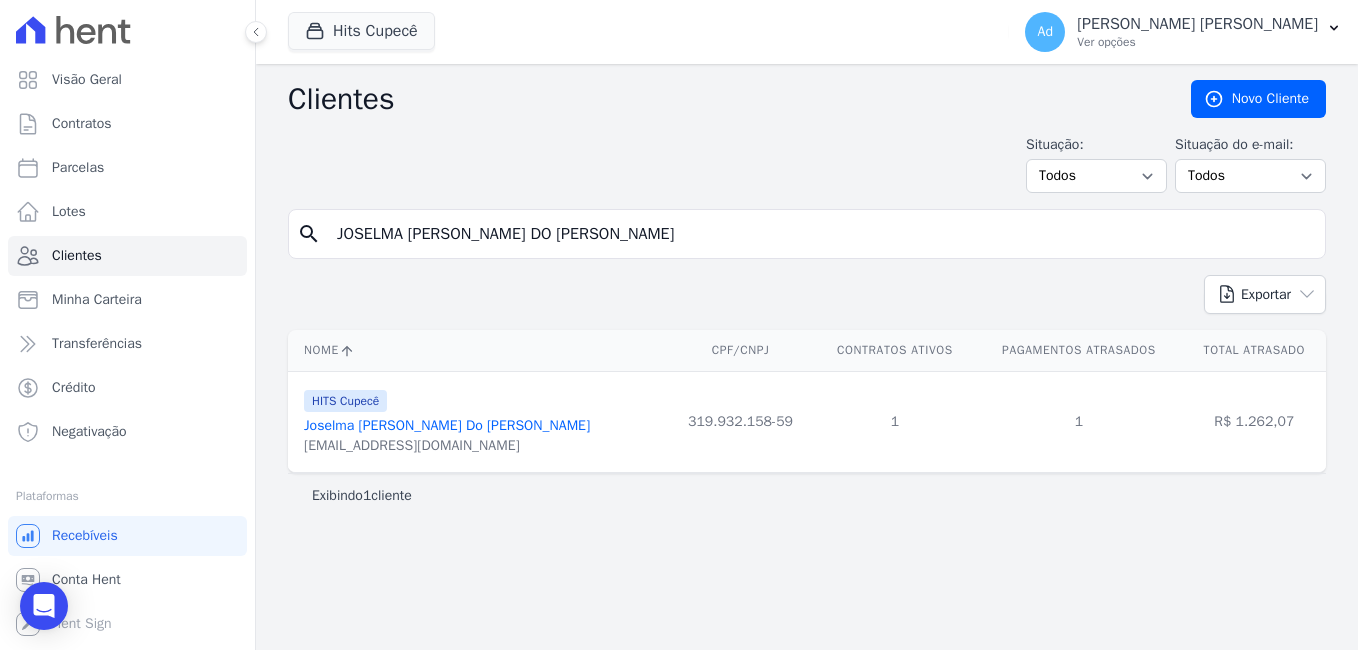 click on "Joselma [PERSON_NAME] Do [PERSON_NAME]" at bounding box center (447, 425) 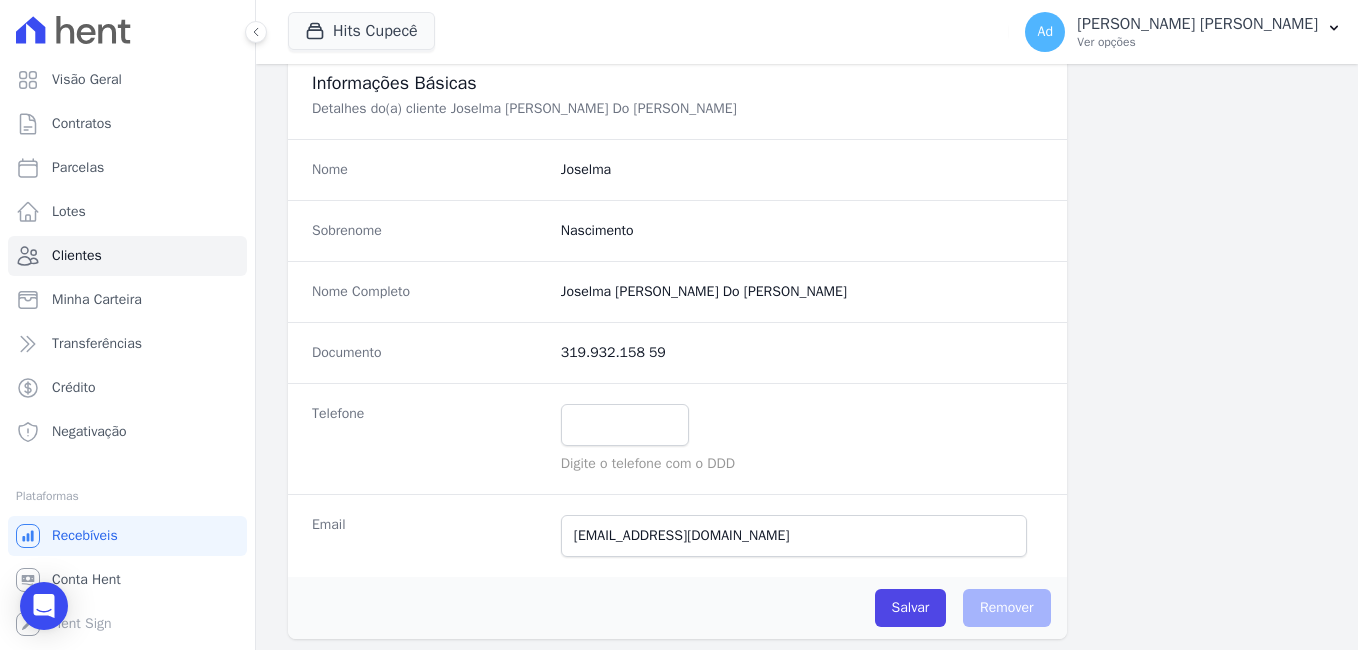 scroll, scrollTop: 0, scrollLeft: 0, axis: both 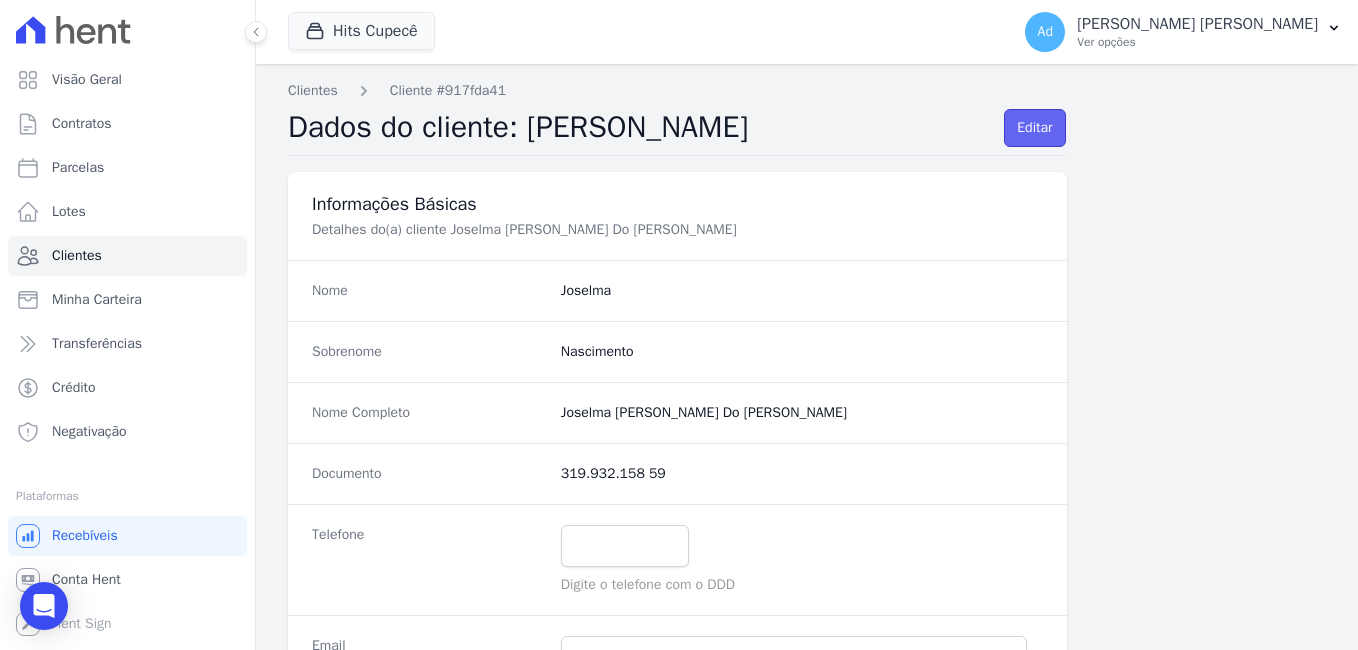 click on "Editar" at bounding box center (1034, 128) 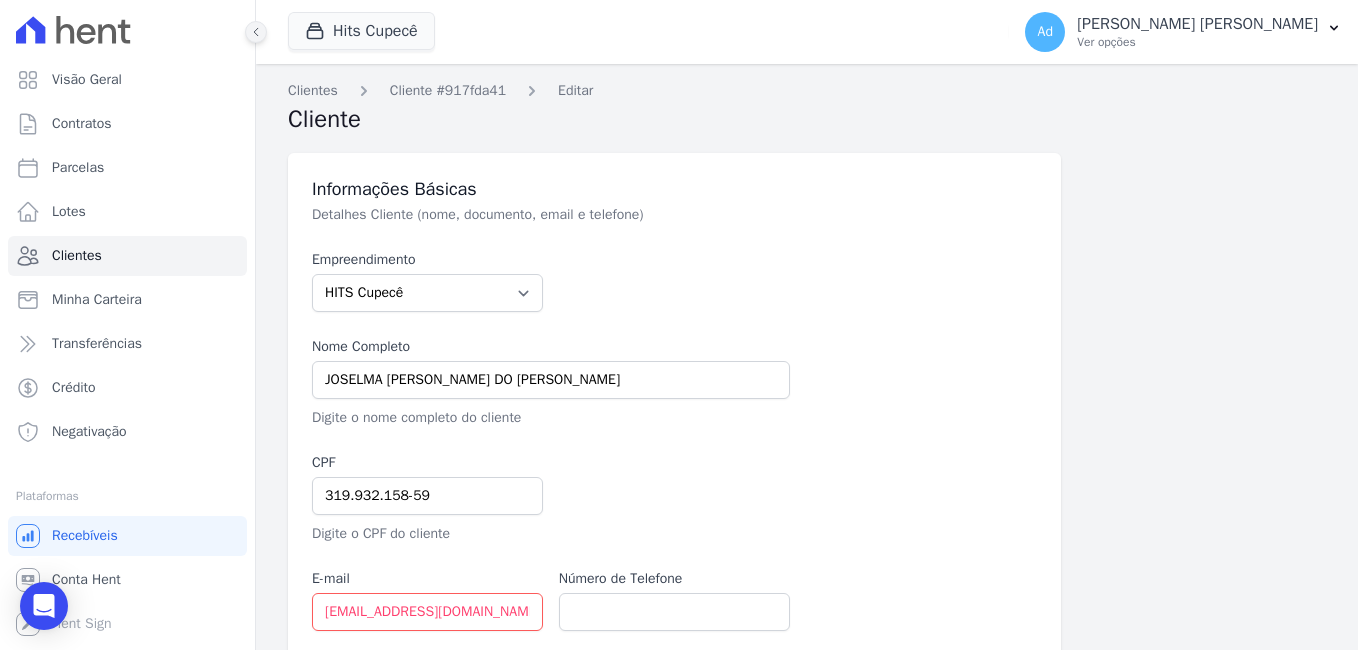 click 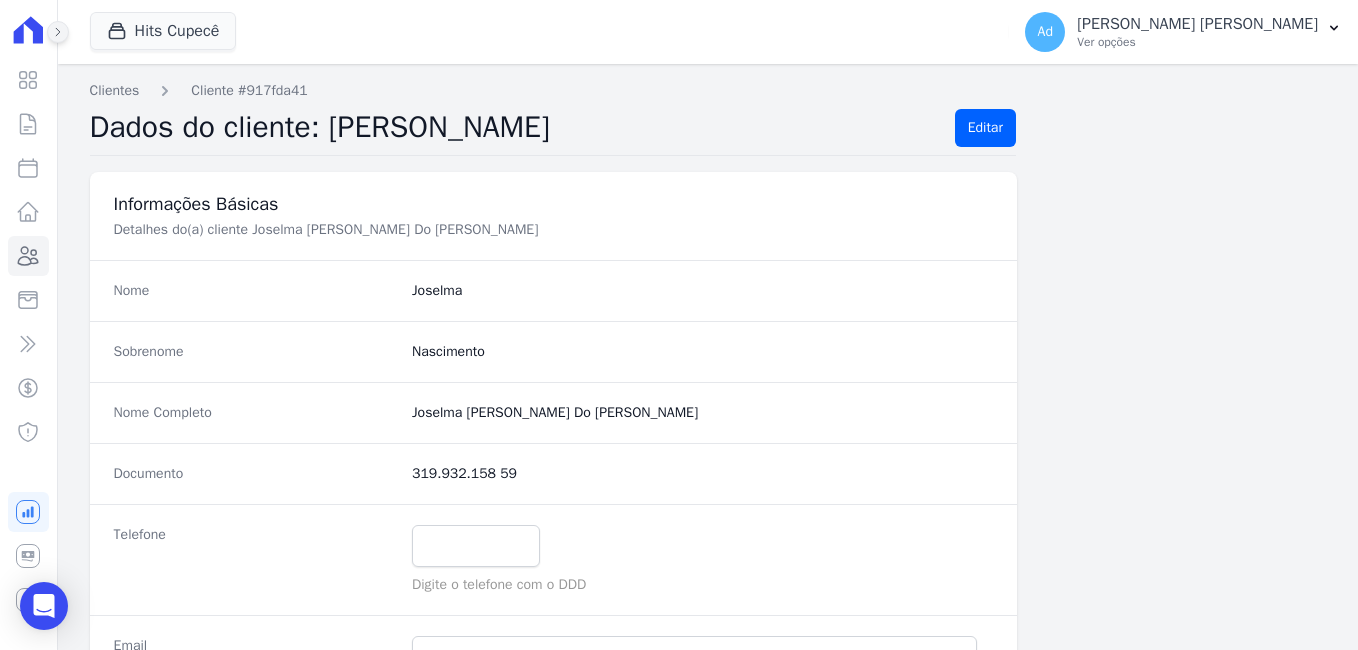 click 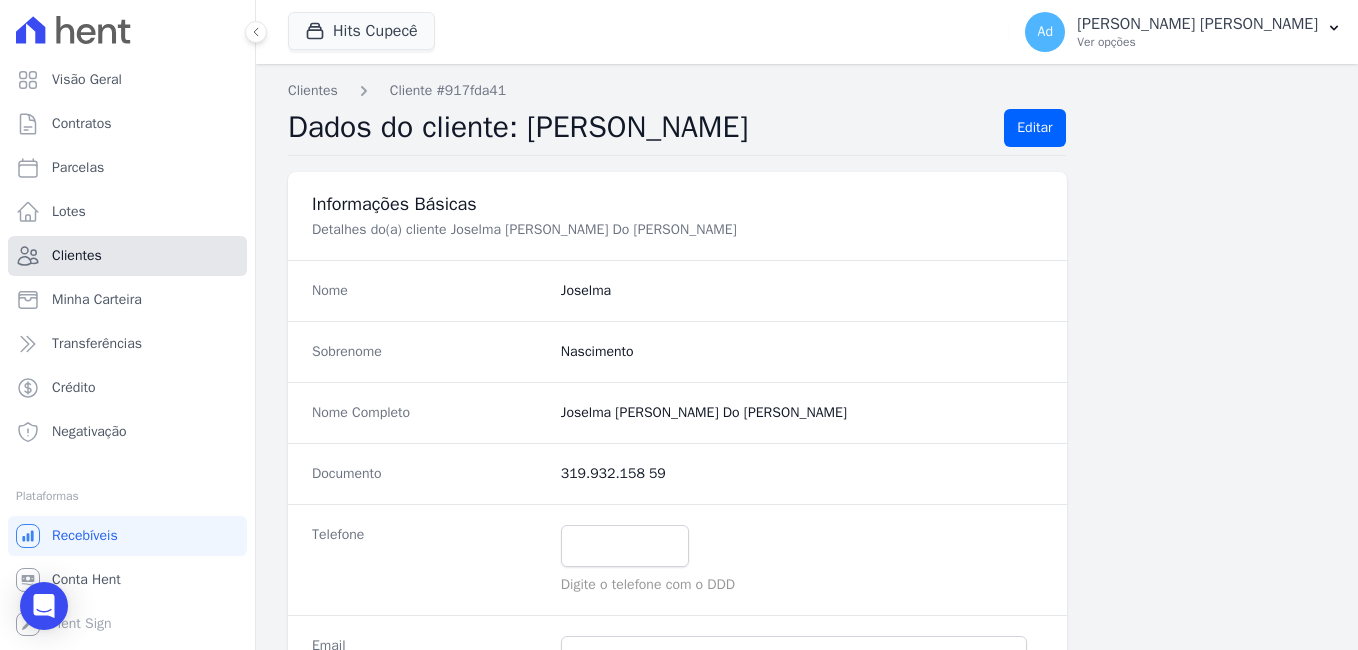 click on "Clientes" at bounding box center (77, 256) 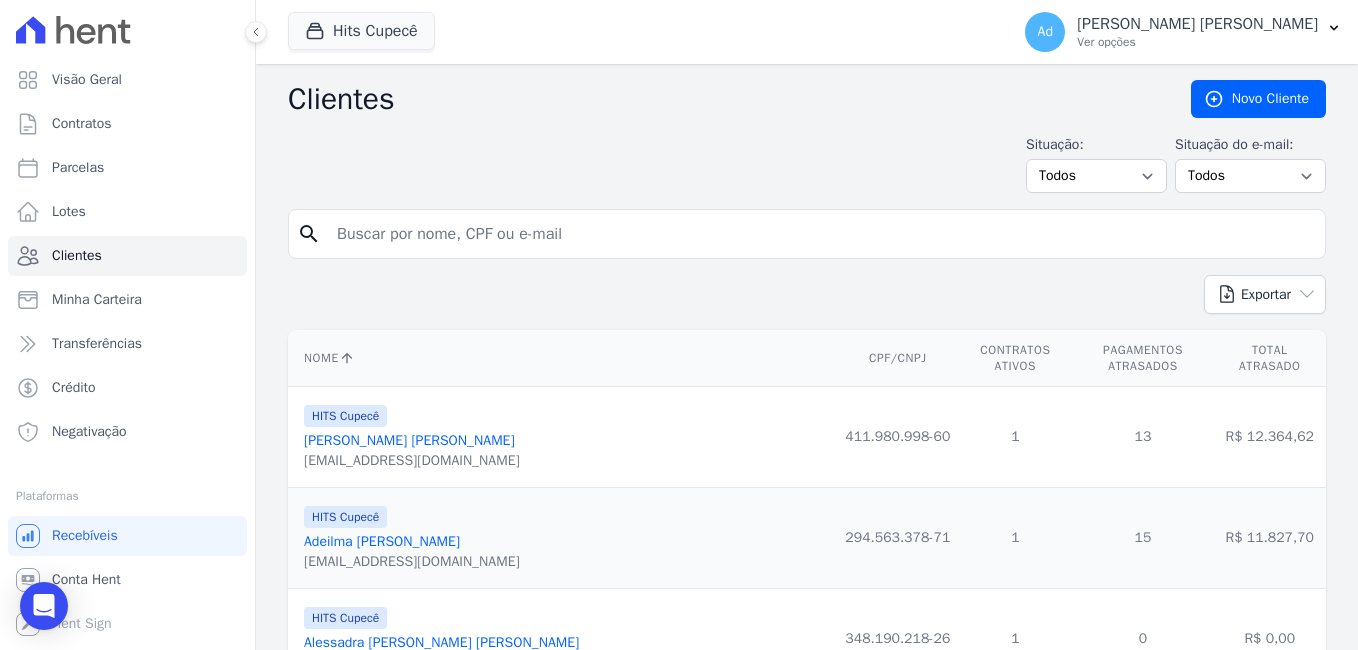 click at bounding box center [821, 234] 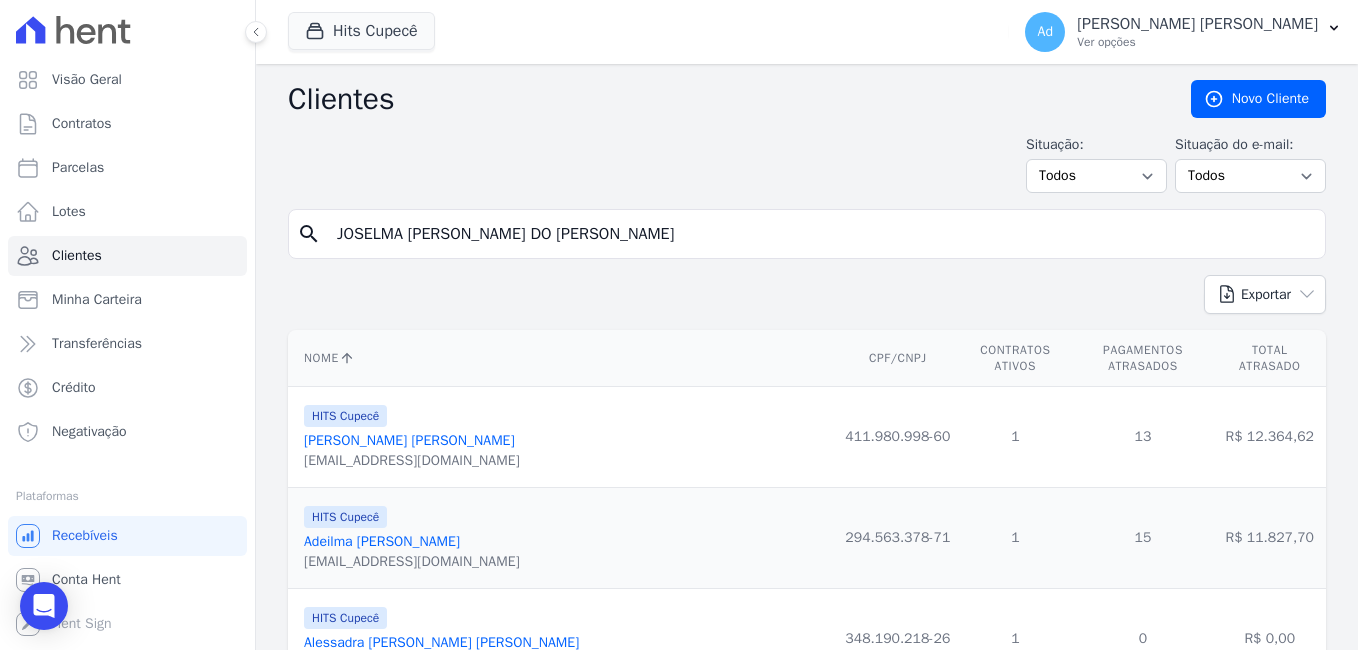 type on "JOSELMA [PERSON_NAME] DO [PERSON_NAME]" 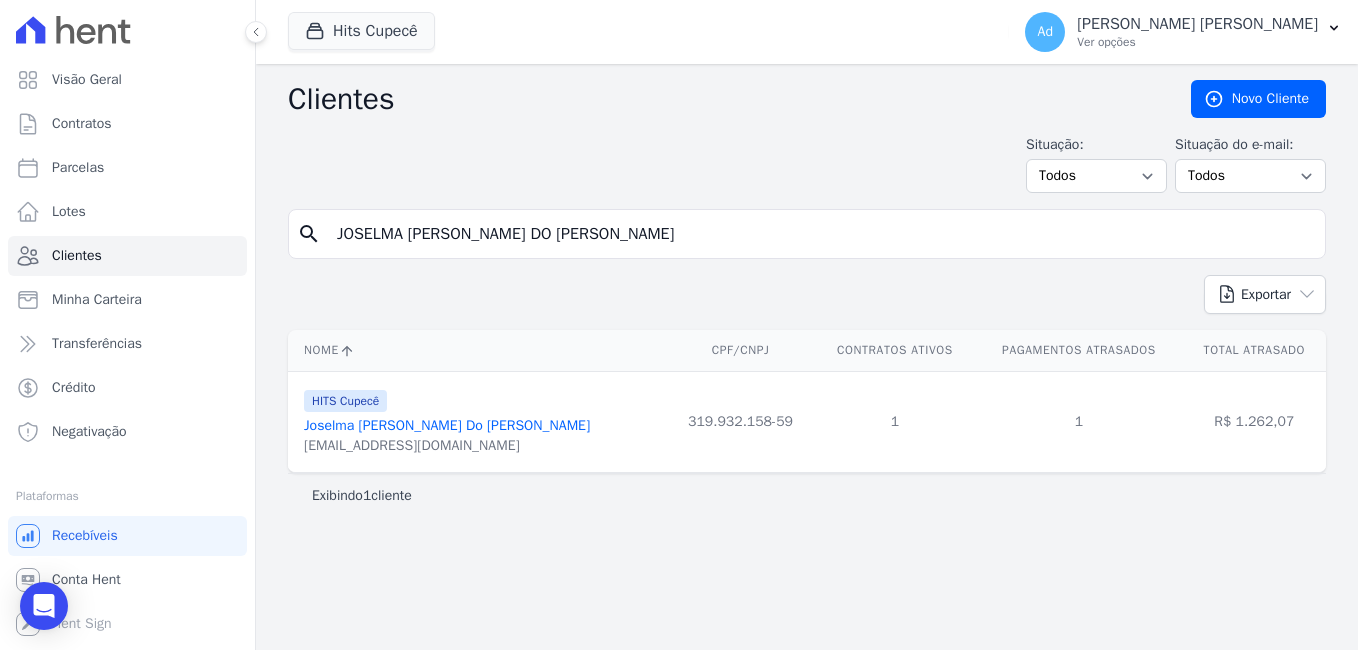 click on "Joselma [PERSON_NAME] Do [PERSON_NAME]" at bounding box center (447, 425) 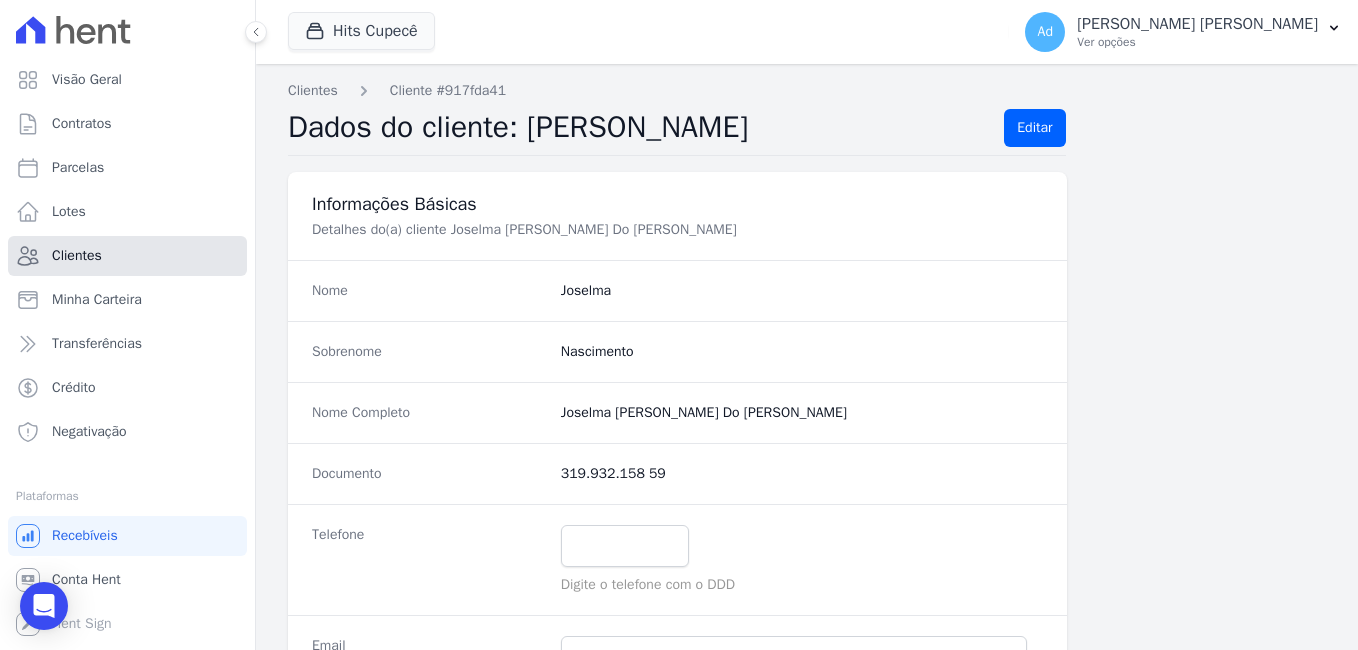 click on "Clientes" at bounding box center [127, 256] 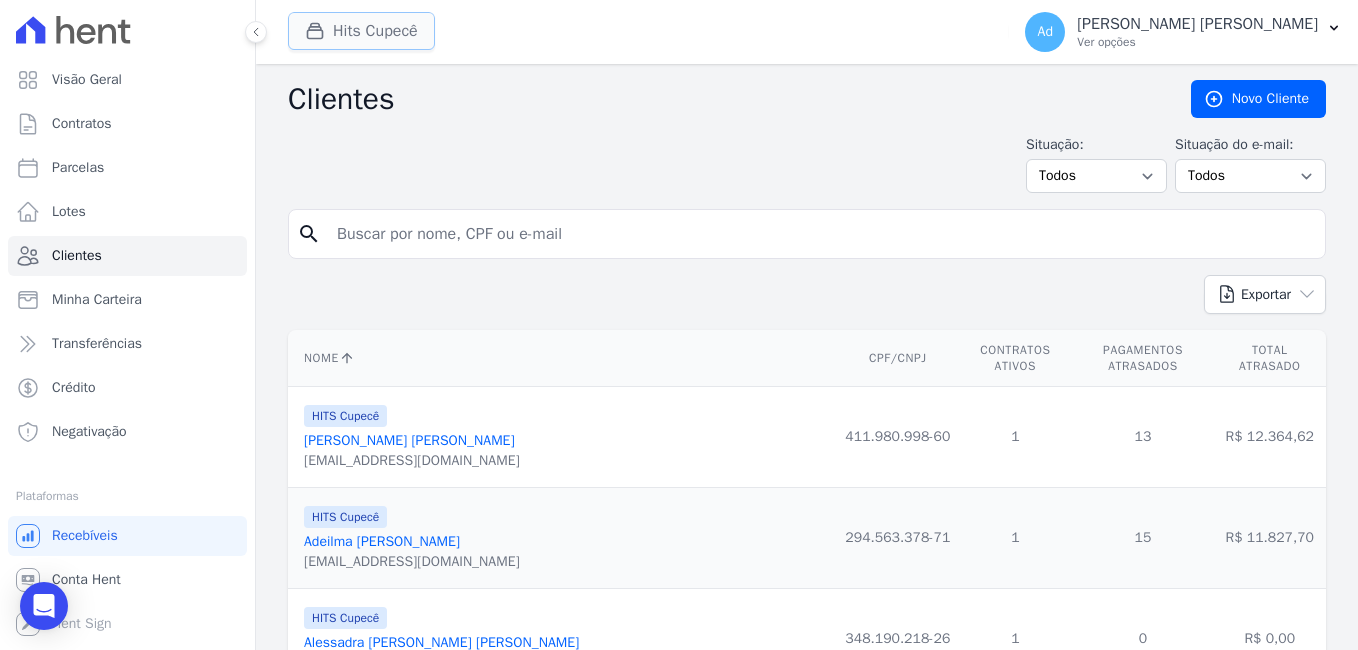 click on "Hits Cupecê" at bounding box center [361, 31] 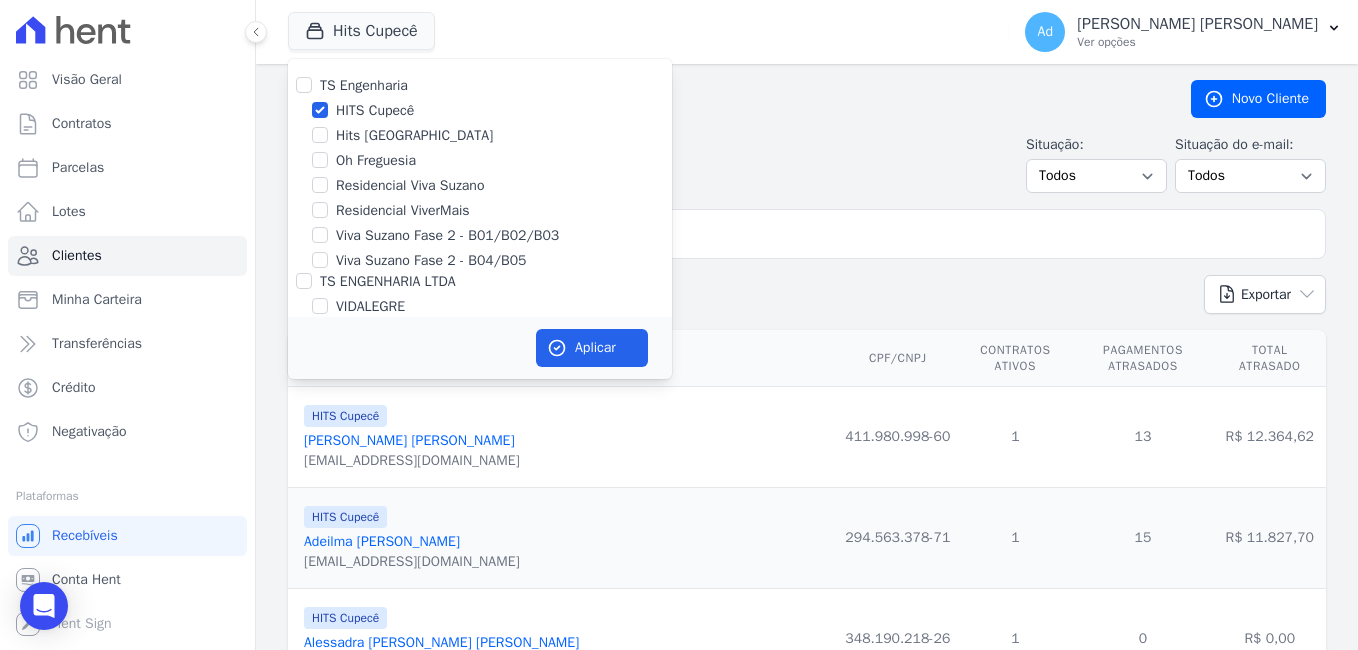 click on "Hits Cupecê
TS Engenharia
HITS Cupecê
Hits [GEOGRAPHIC_DATA]
Oh Freguesia
Residencial Viva Suzano" at bounding box center (644, 32) 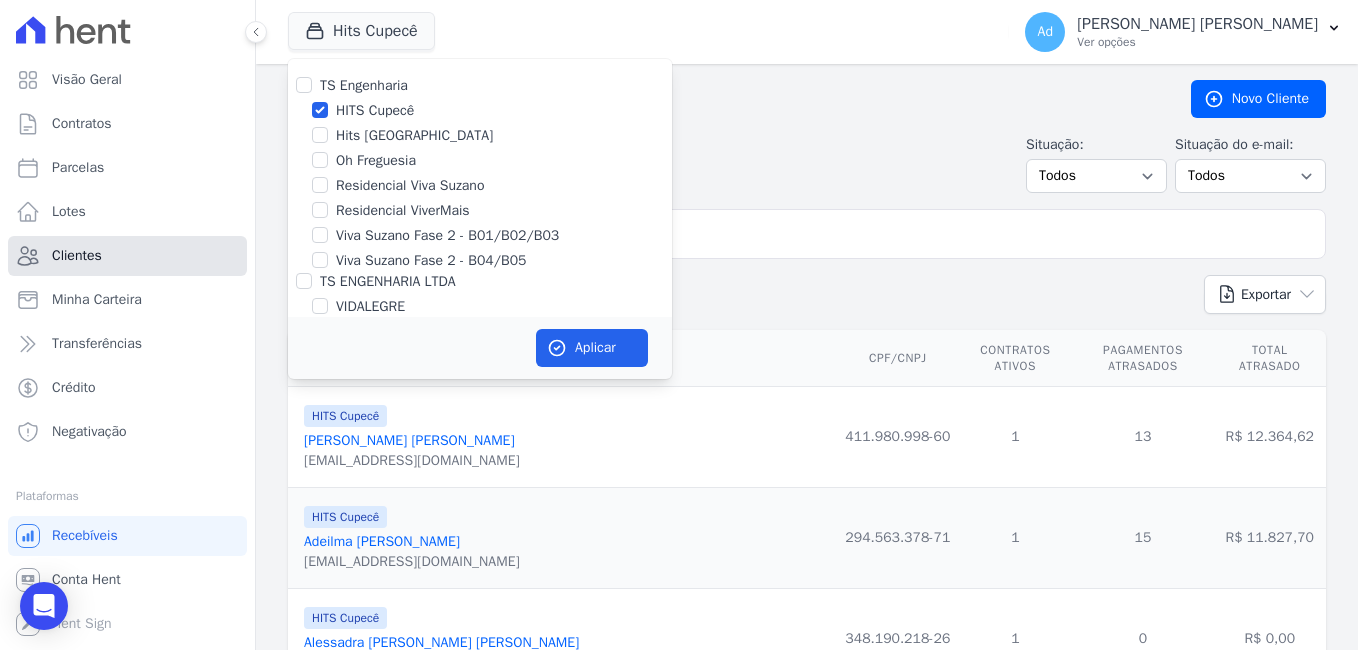 click on "Clientes" at bounding box center [127, 256] 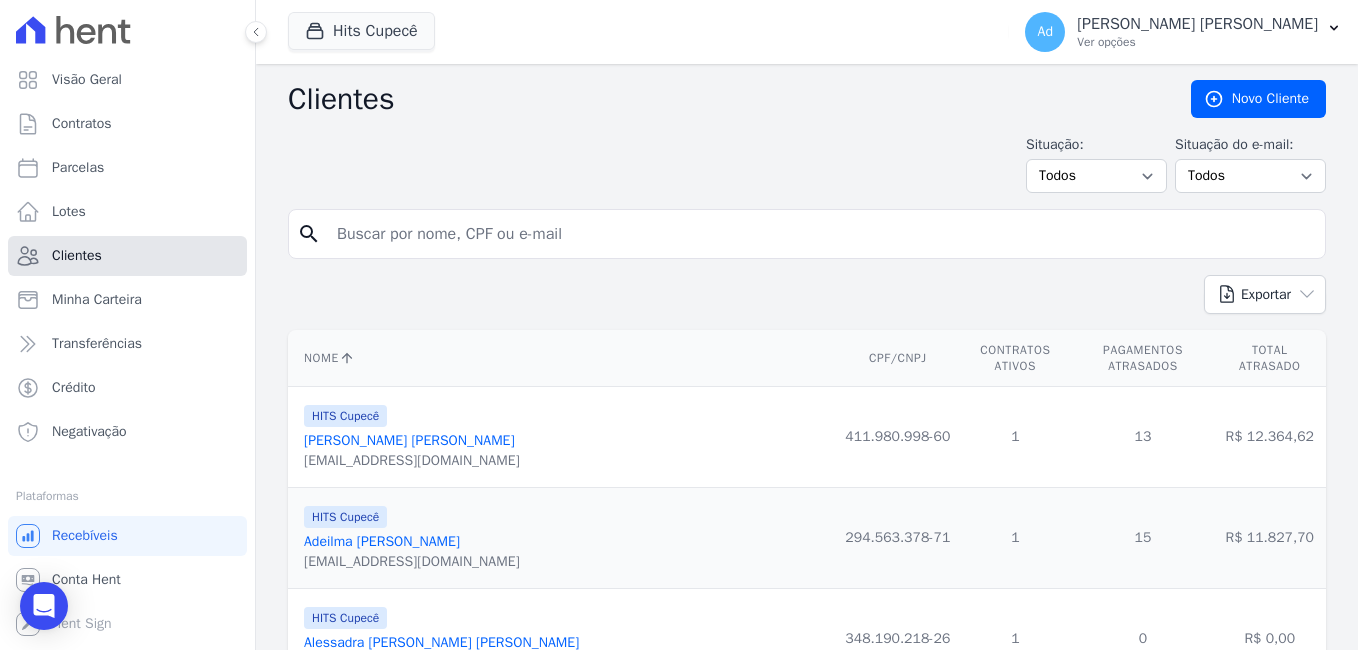 click on "Clientes" at bounding box center (77, 256) 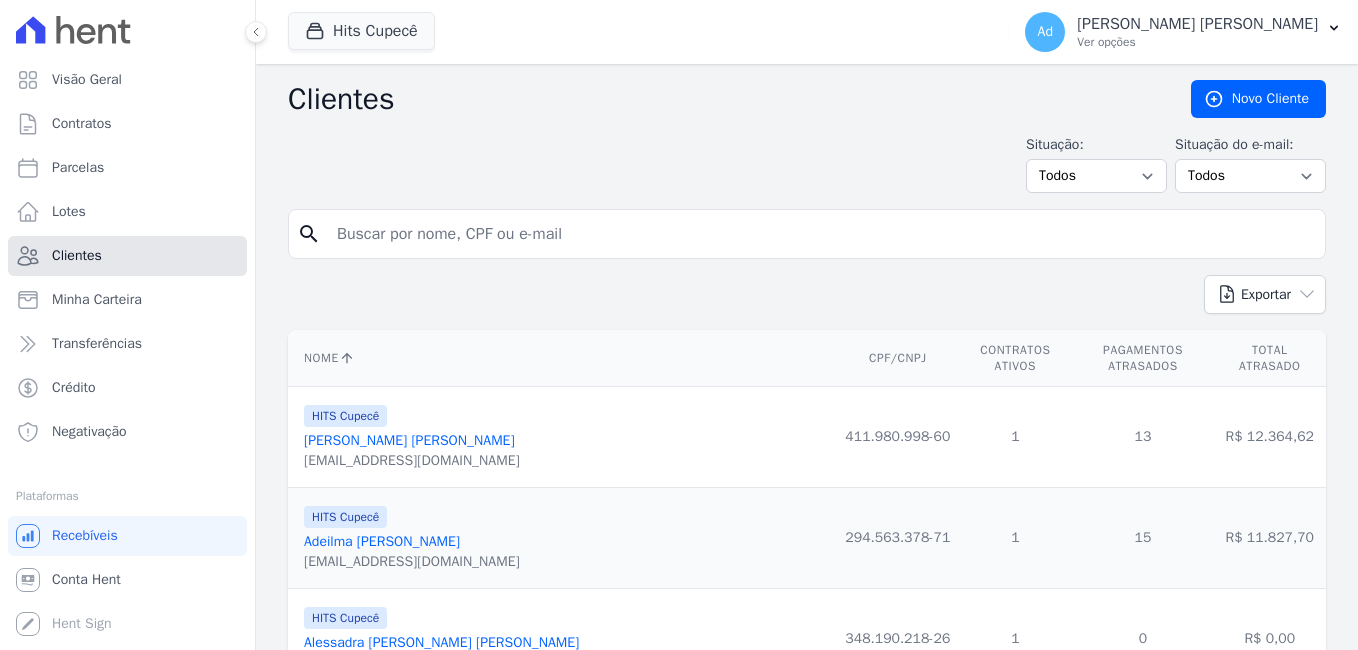 click on "Clientes" at bounding box center [77, 256] 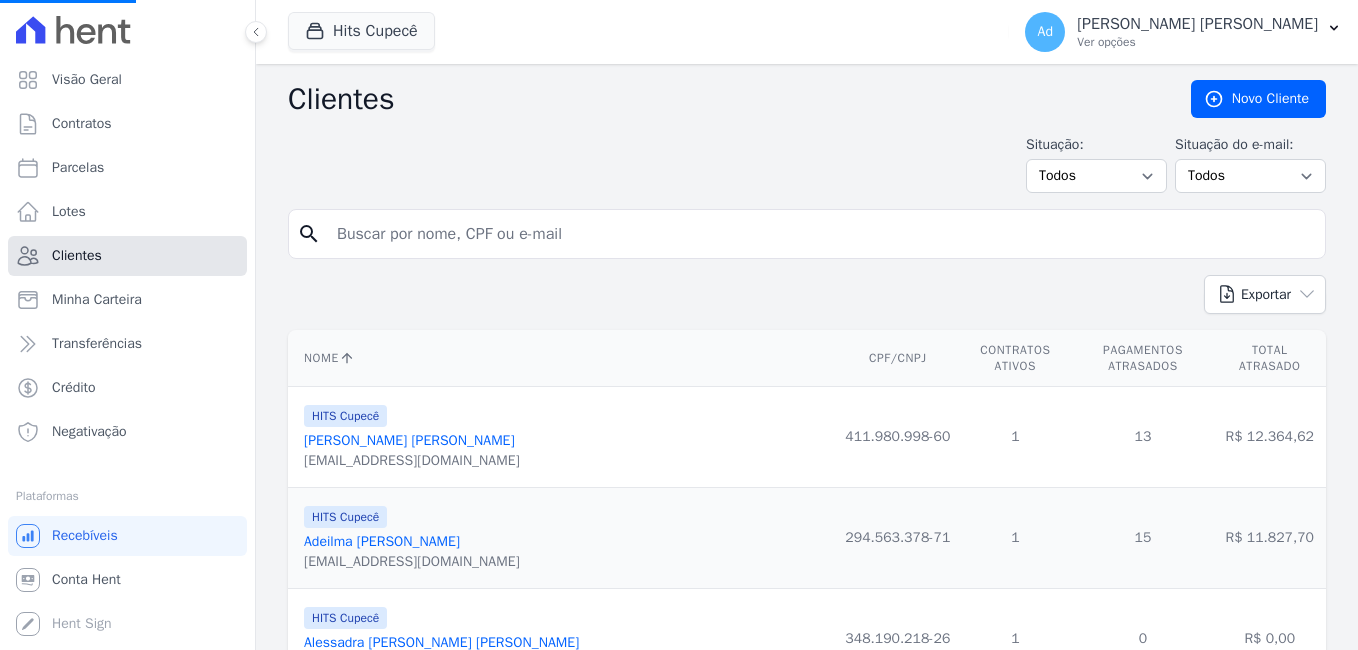 click on "Clientes" at bounding box center (77, 256) 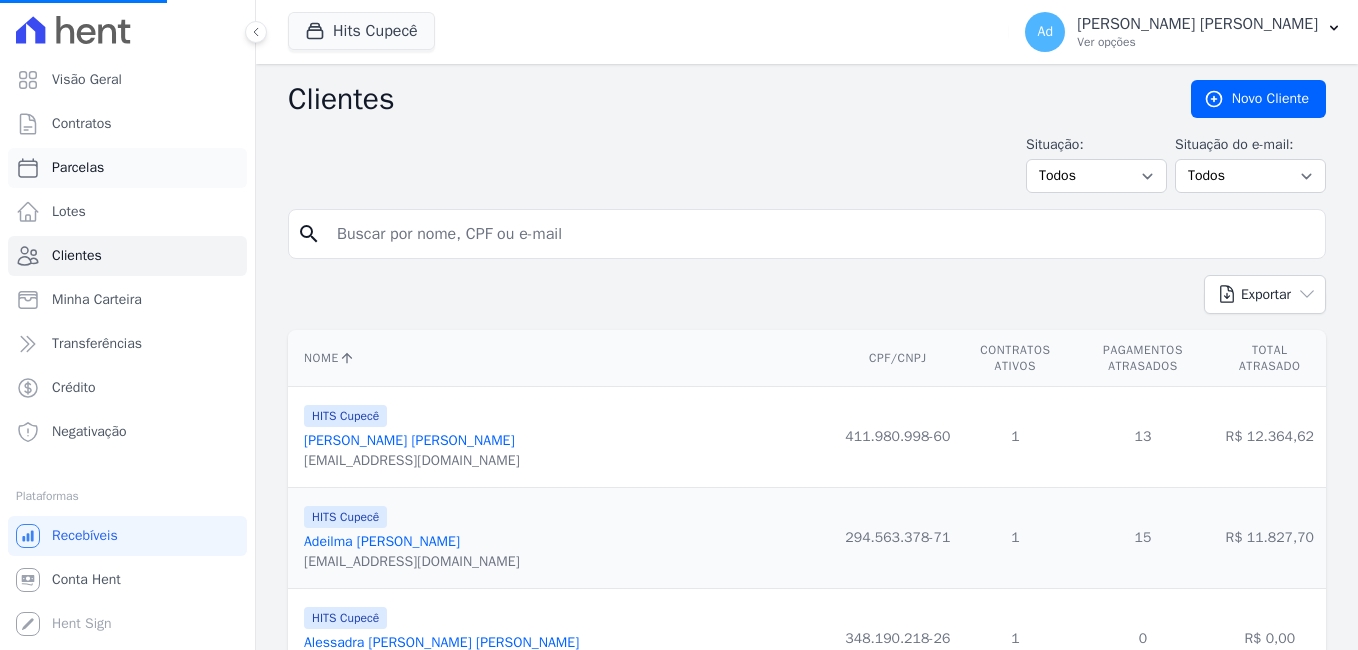 click on "Parcelas" at bounding box center [127, 168] 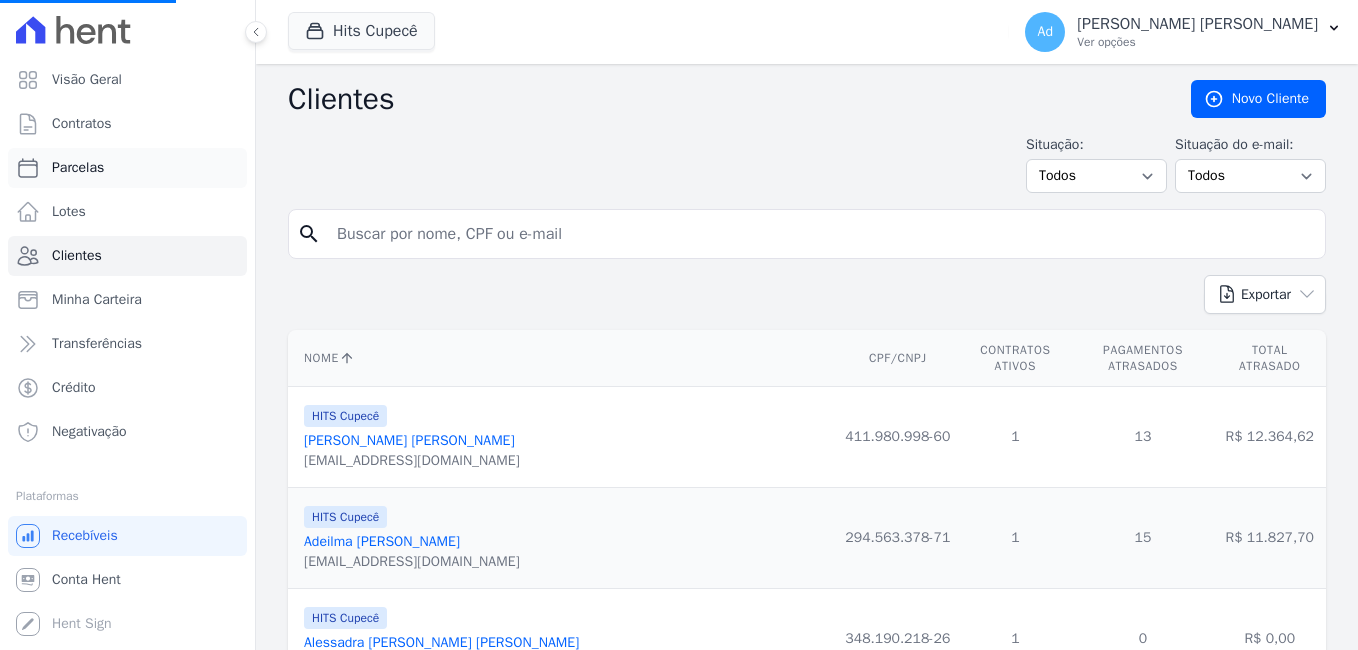 click on "Parcelas" at bounding box center (78, 168) 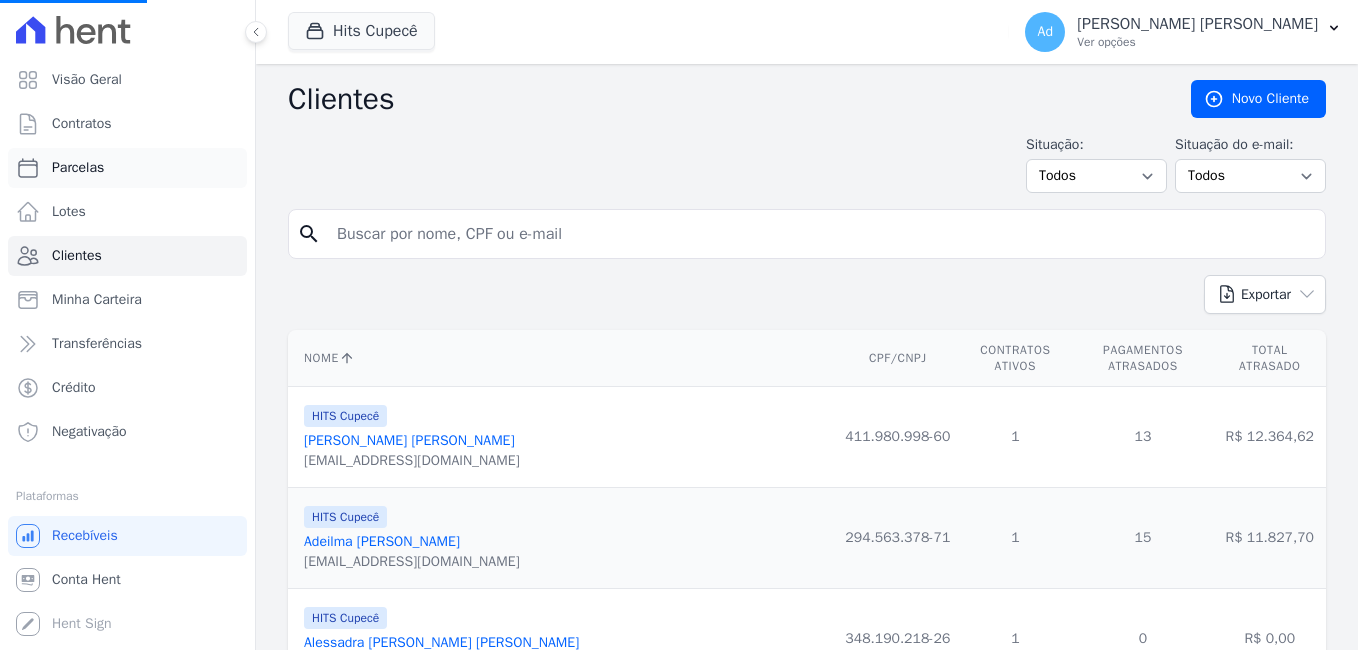 click on "Parcelas" at bounding box center [78, 168] 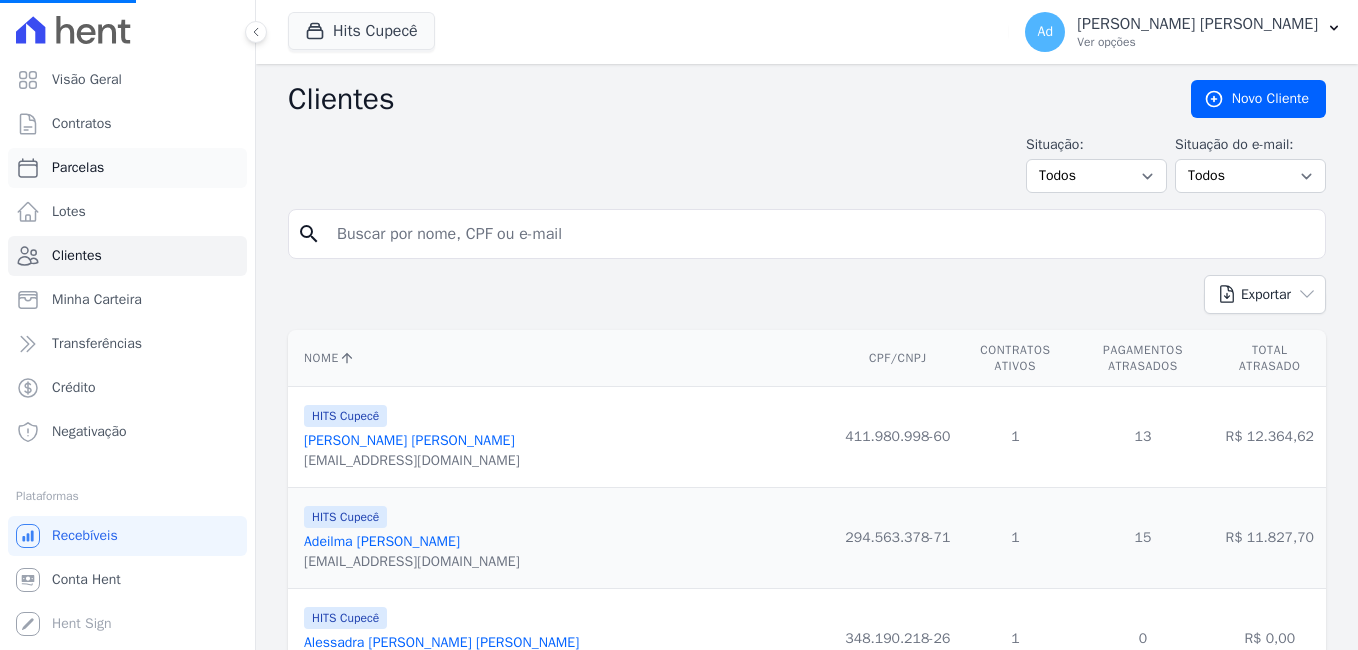 select 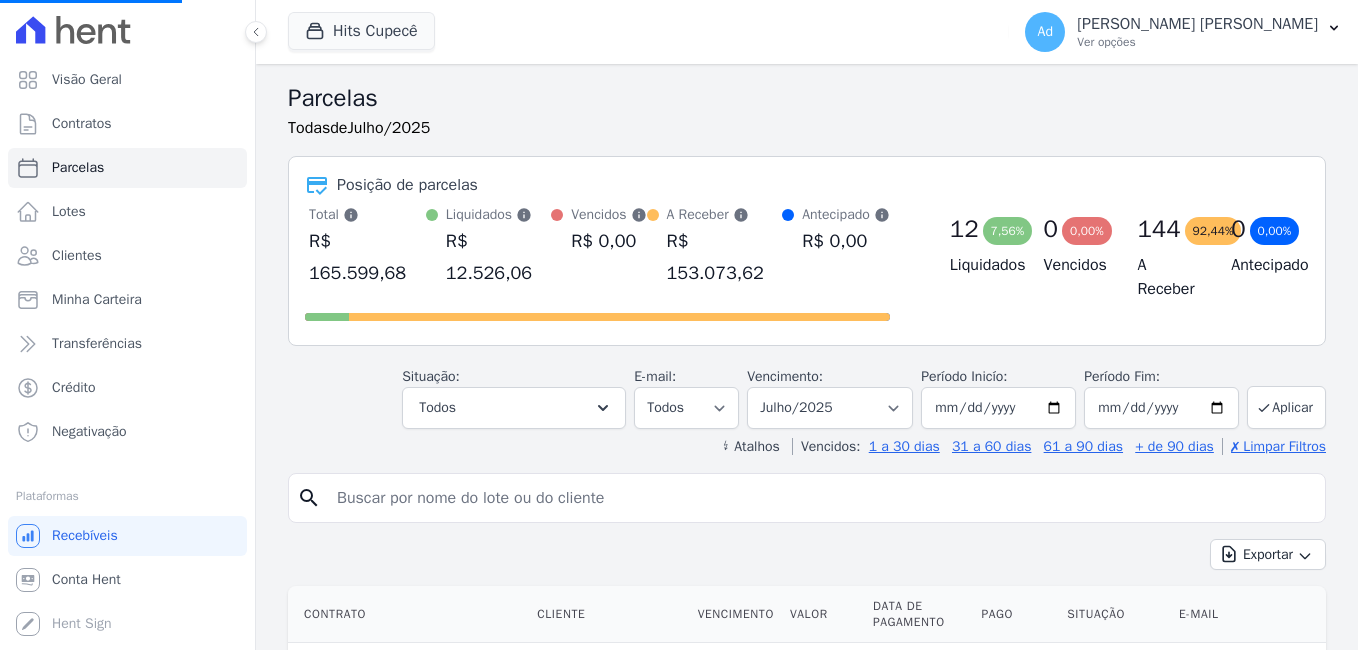 select 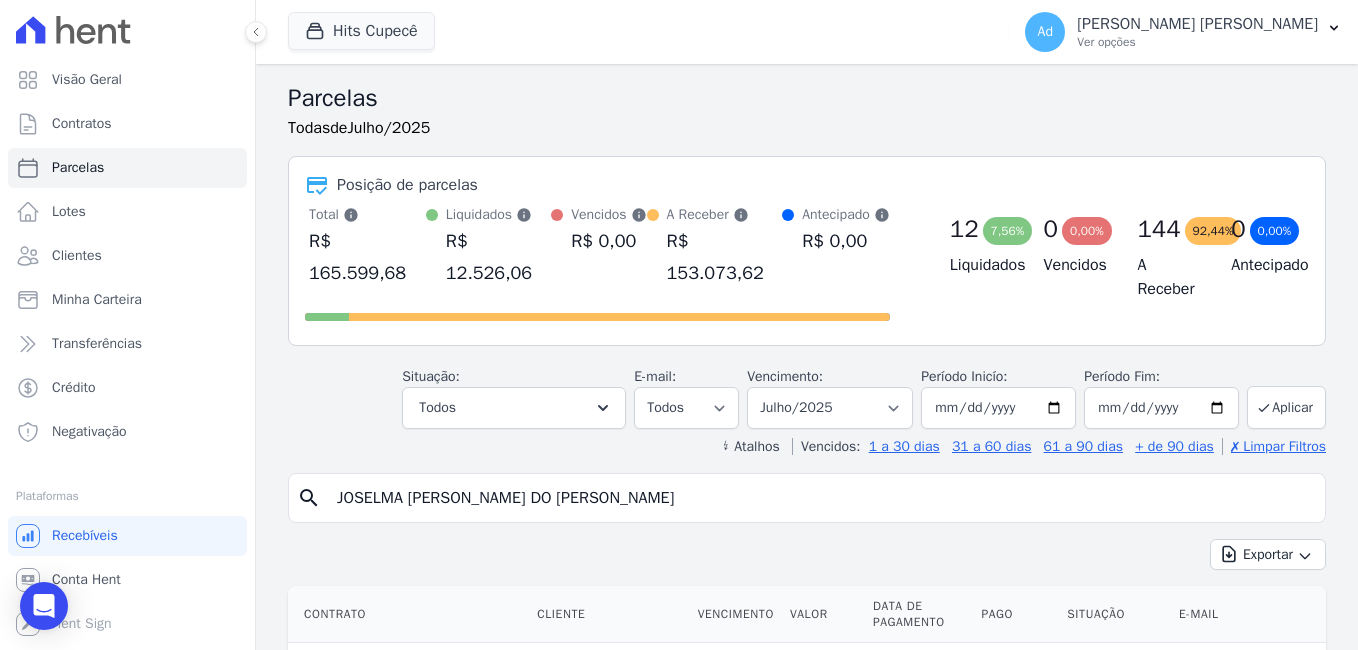 type on "JOSELMA [PERSON_NAME] DO [PERSON_NAME]" 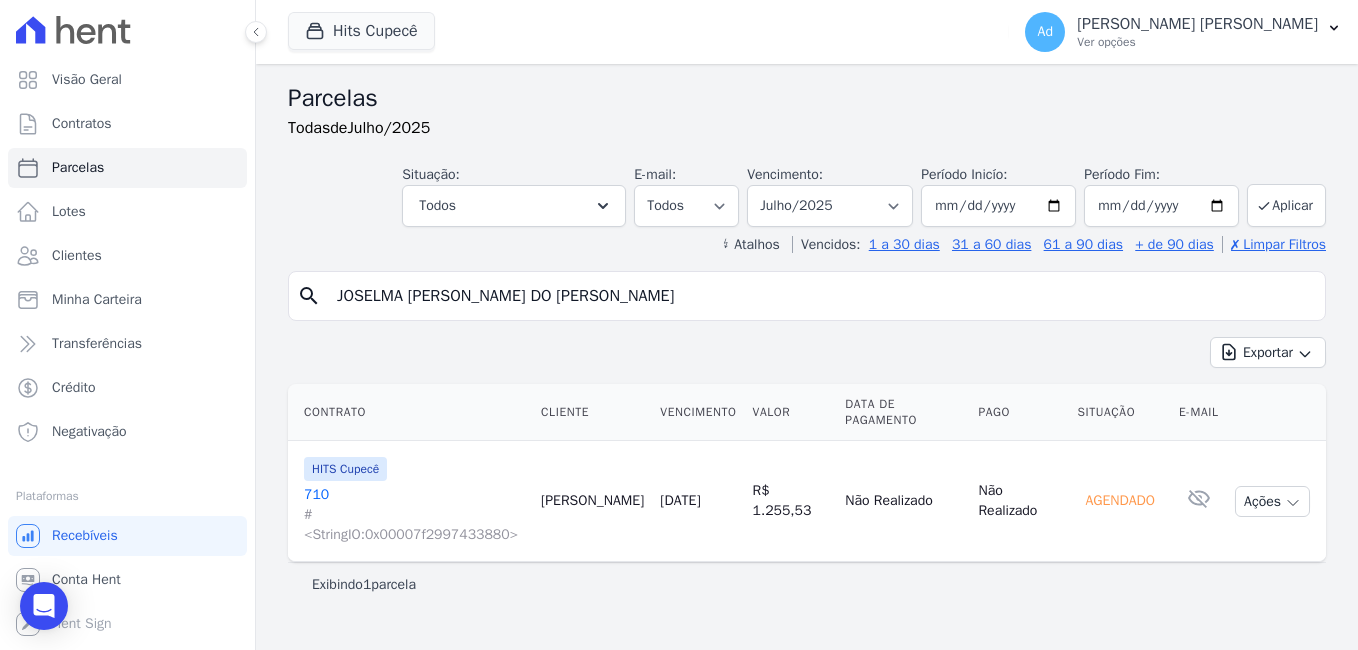 click on "710
#<StringIO:0x00007f2997433880>" at bounding box center [414, 515] 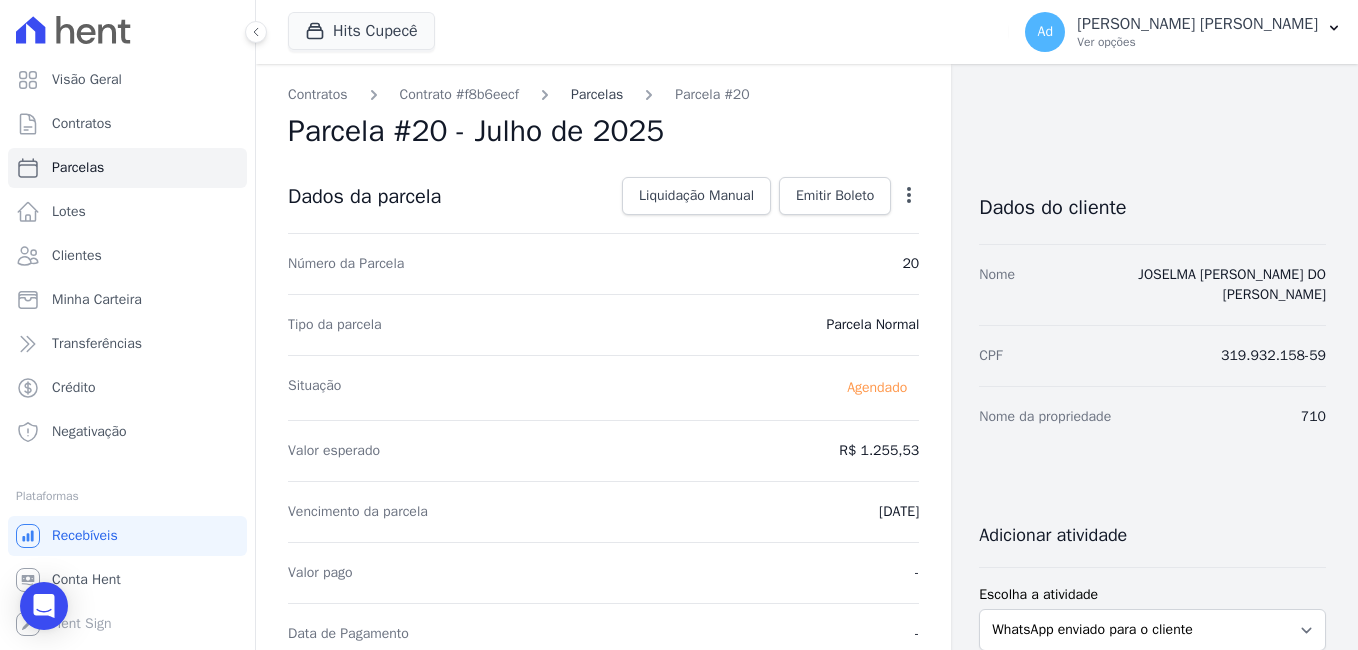 click on "Parcelas" at bounding box center [597, 94] 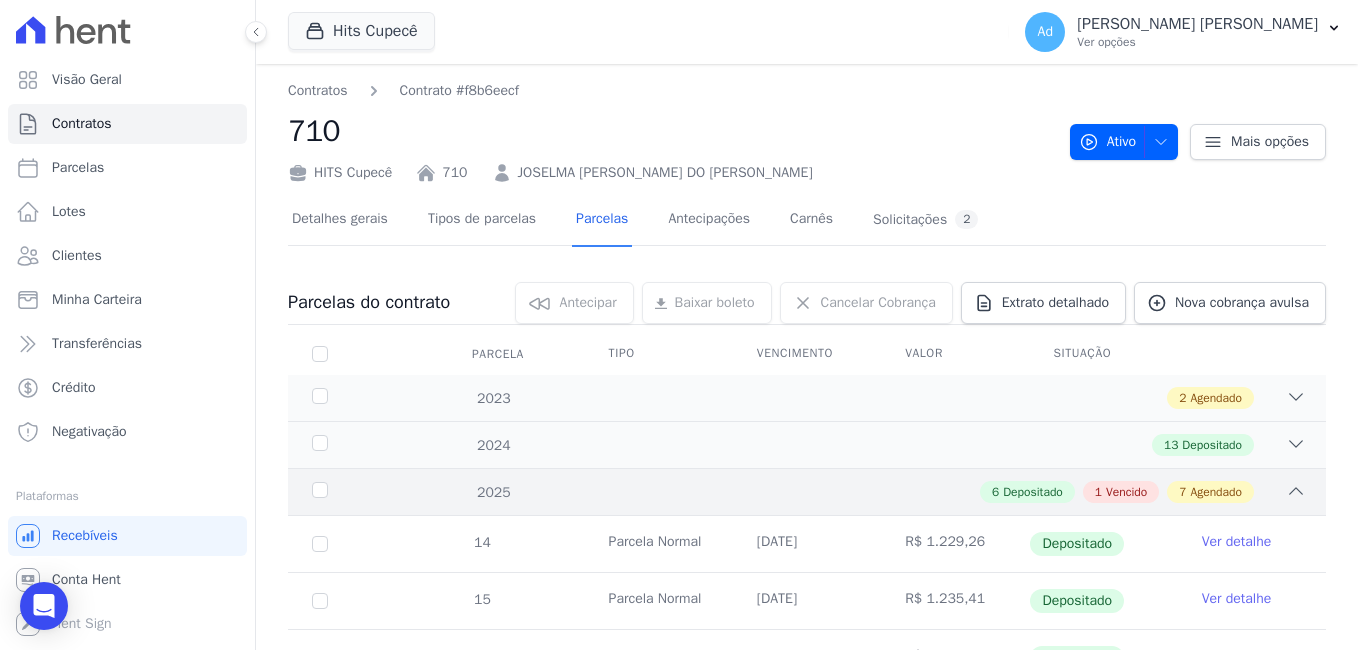 click 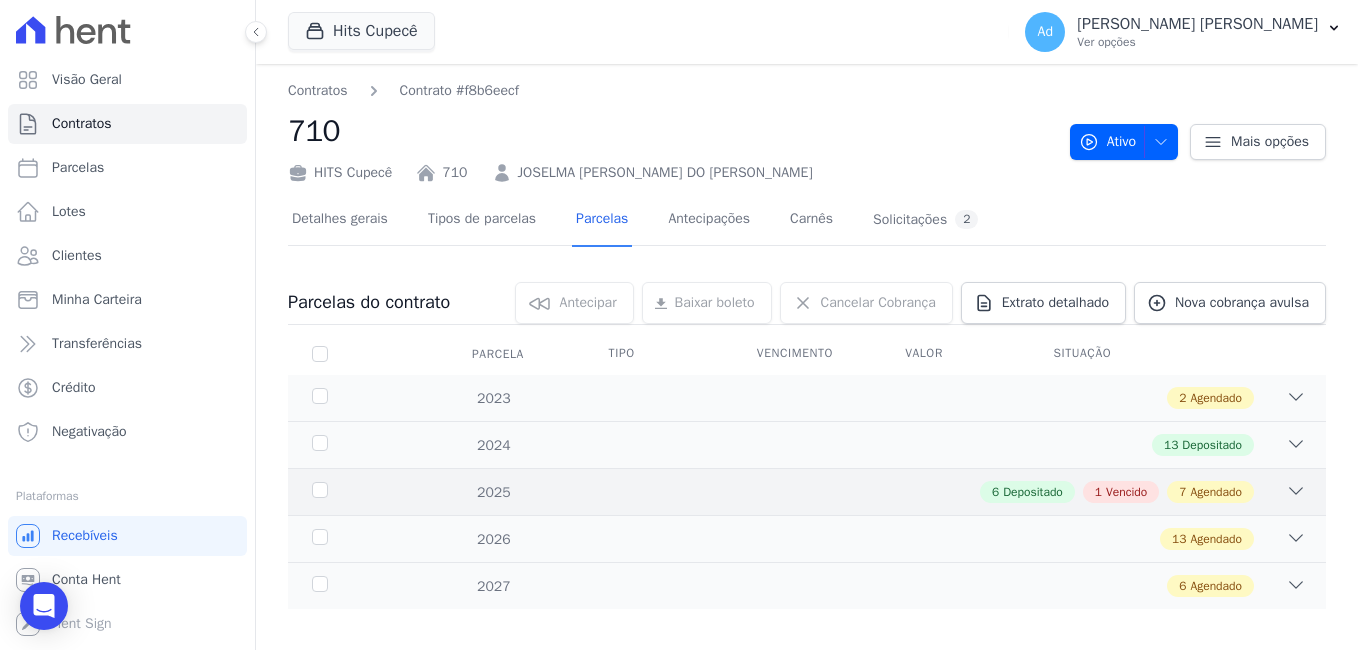 click 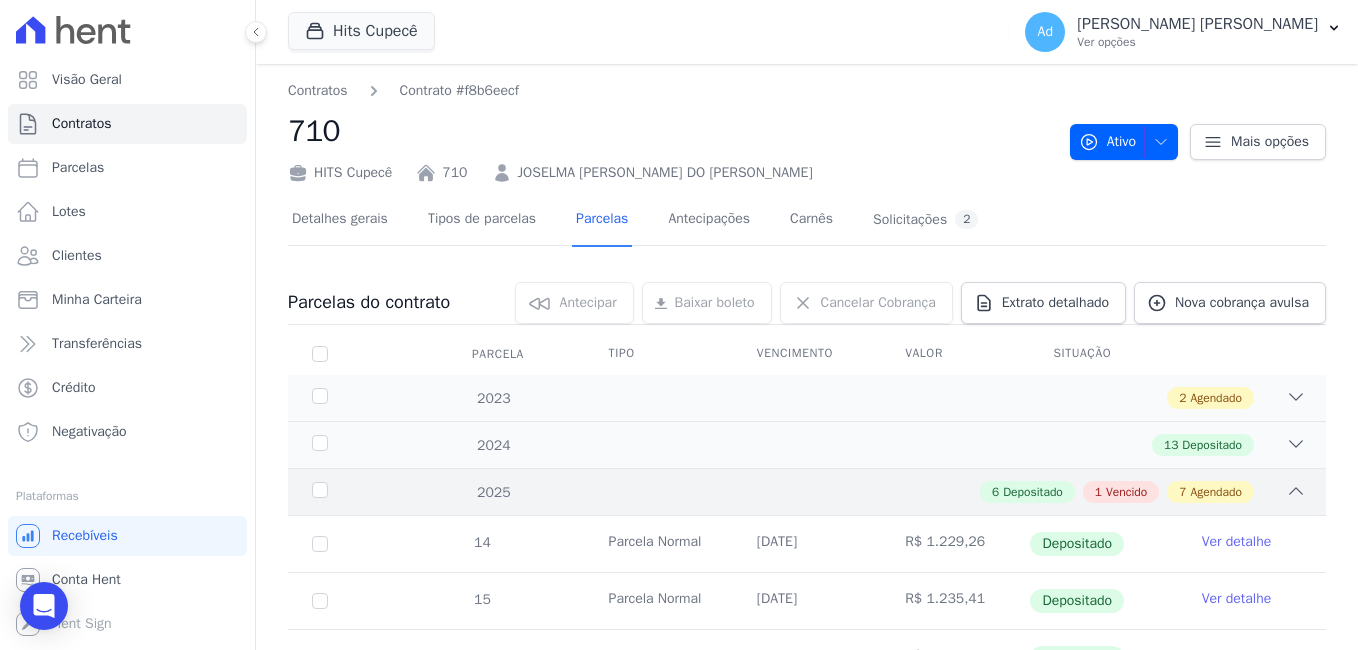click 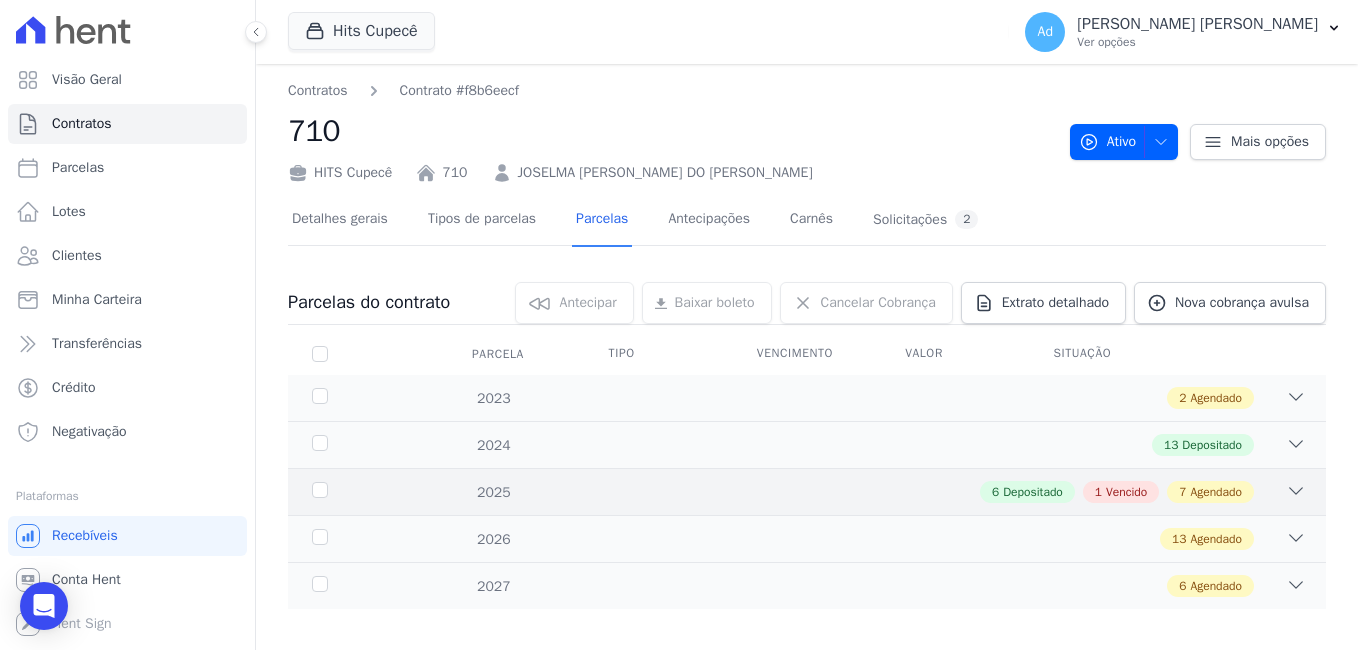 click 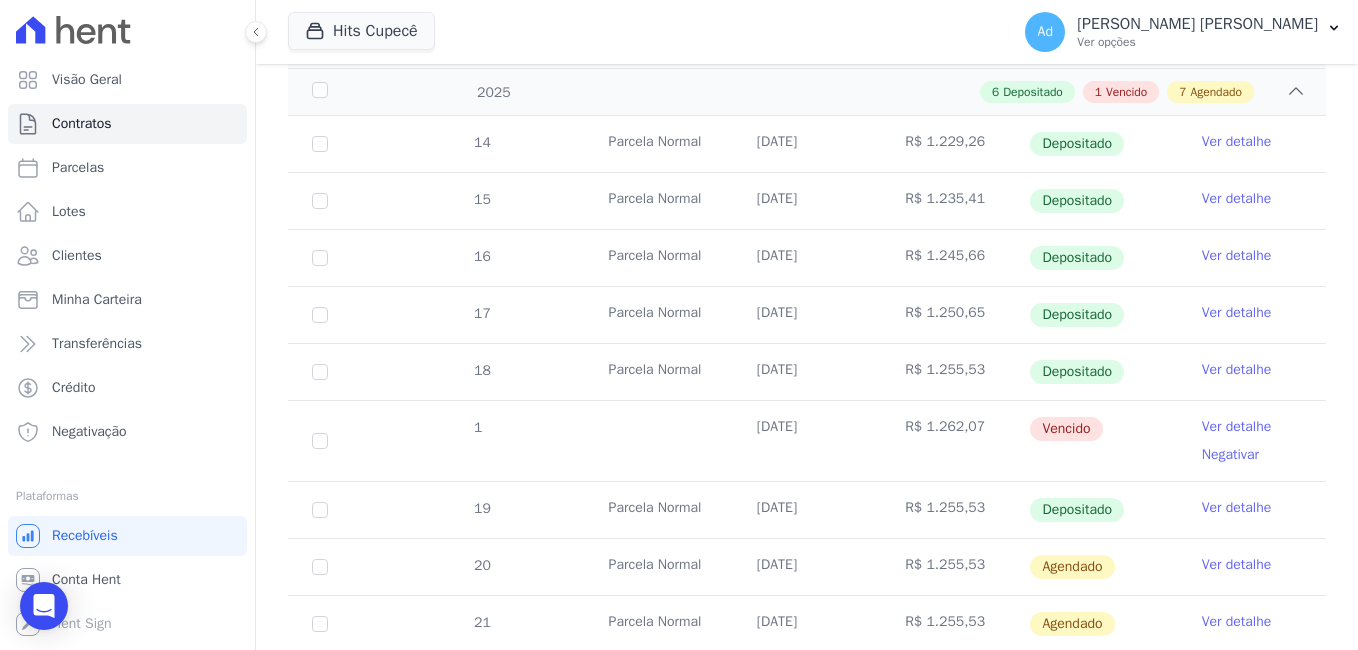 scroll, scrollTop: 600, scrollLeft: 0, axis: vertical 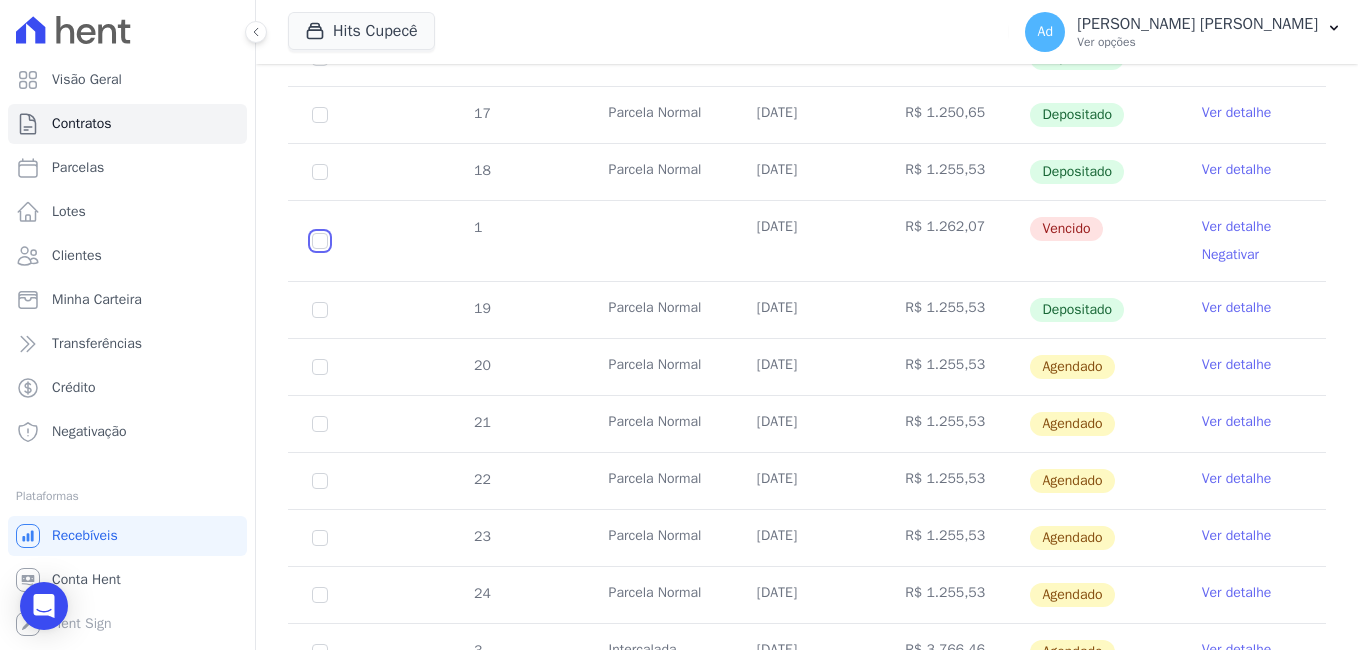 click at bounding box center [320, 241] 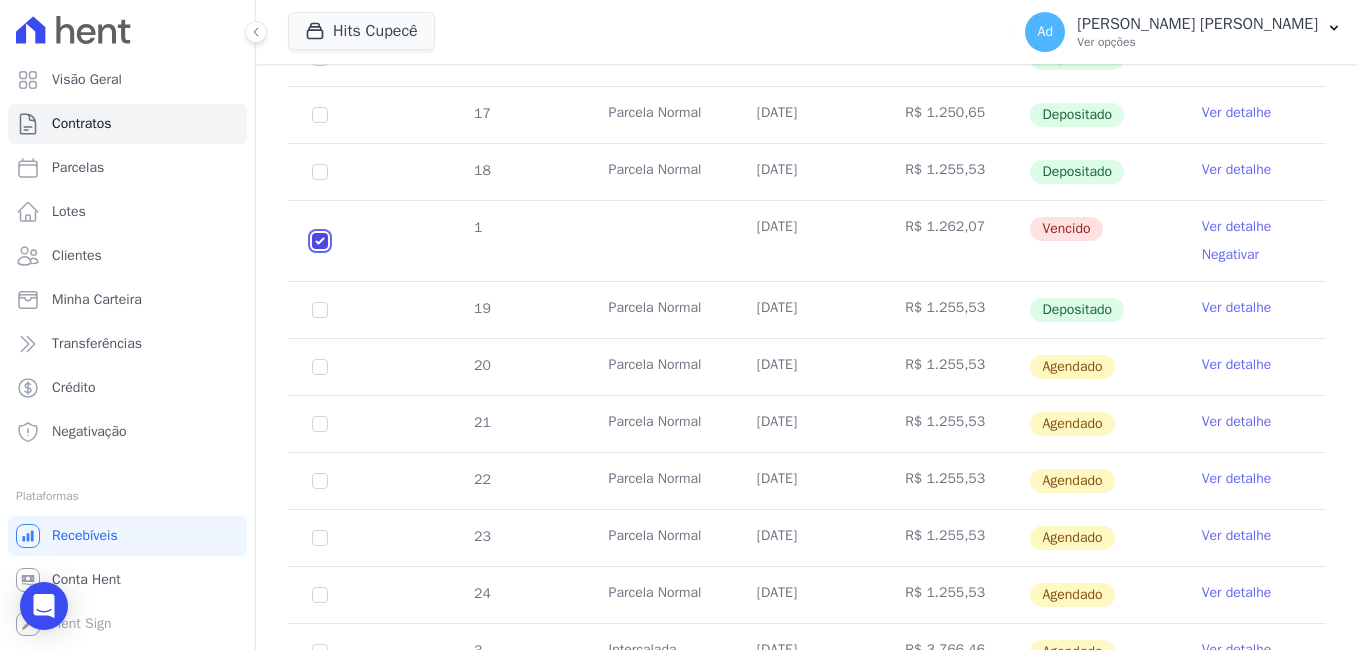checkbox on "true" 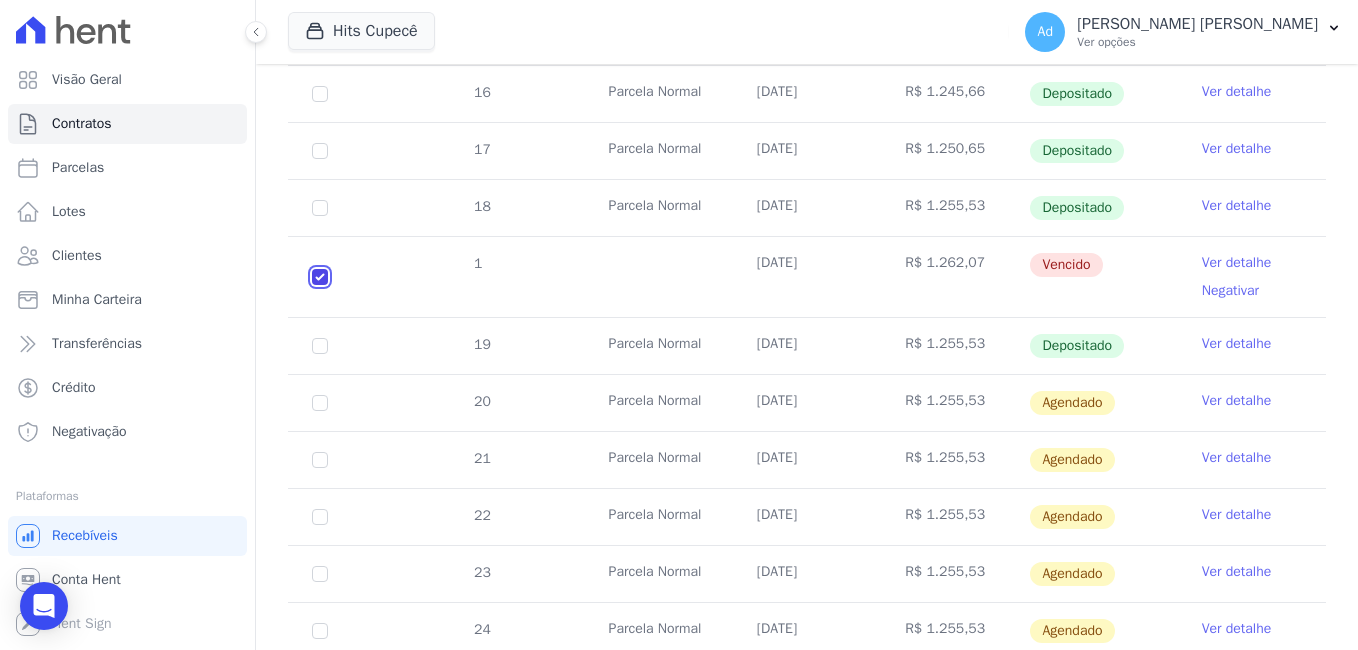 scroll, scrollTop: 636, scrollLeft: 0, axis: vertical 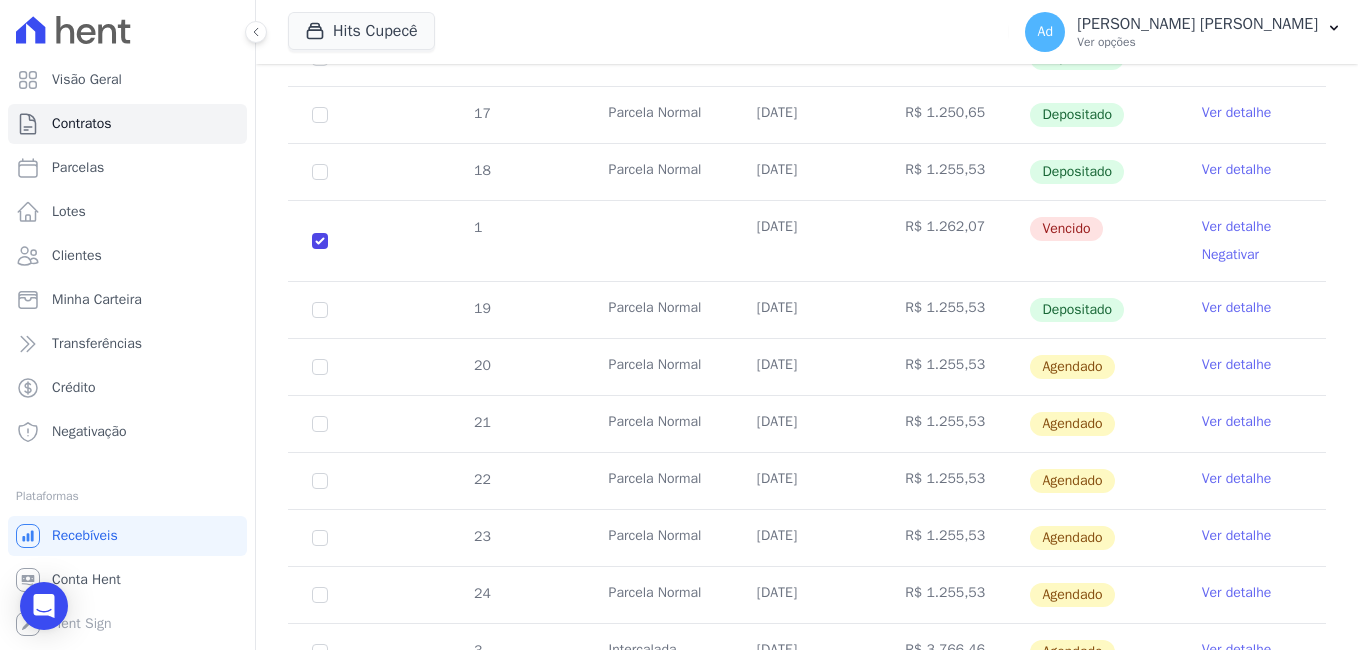 click on "Ver detalhe
Negativar" at bounding box center (1252, 241) 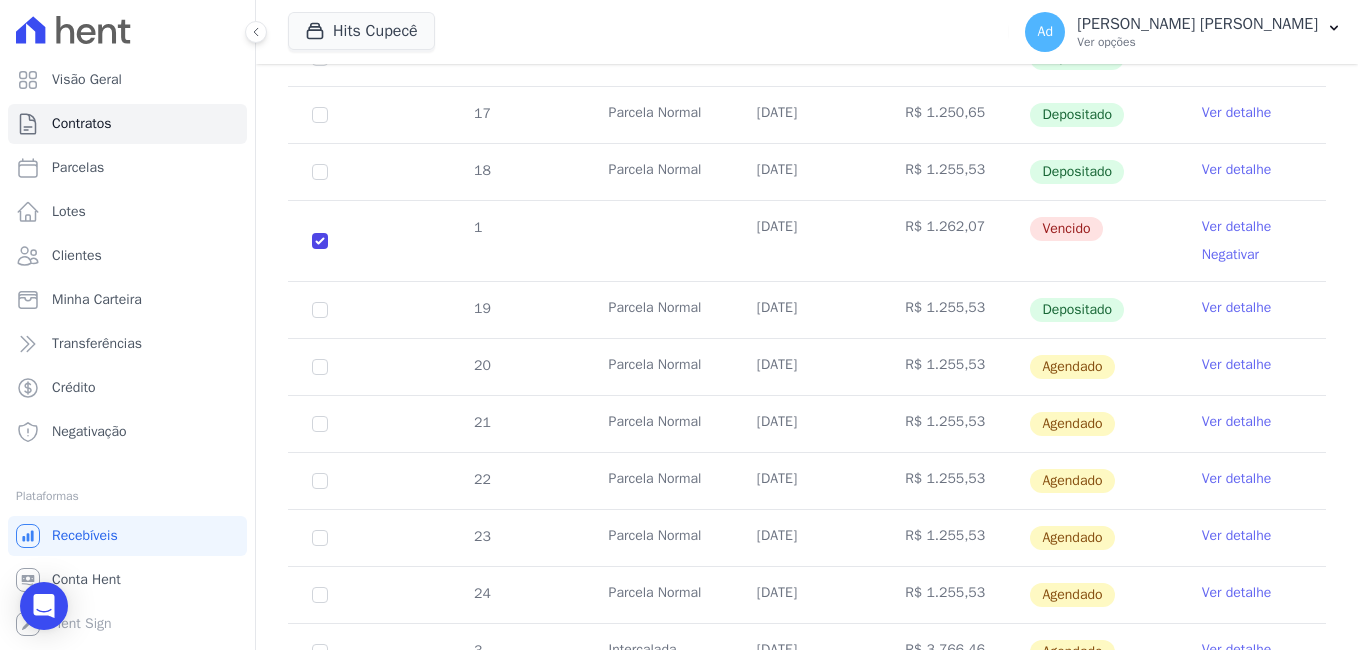 click on "Ver detalhe" at bounding box center (1237, 227) 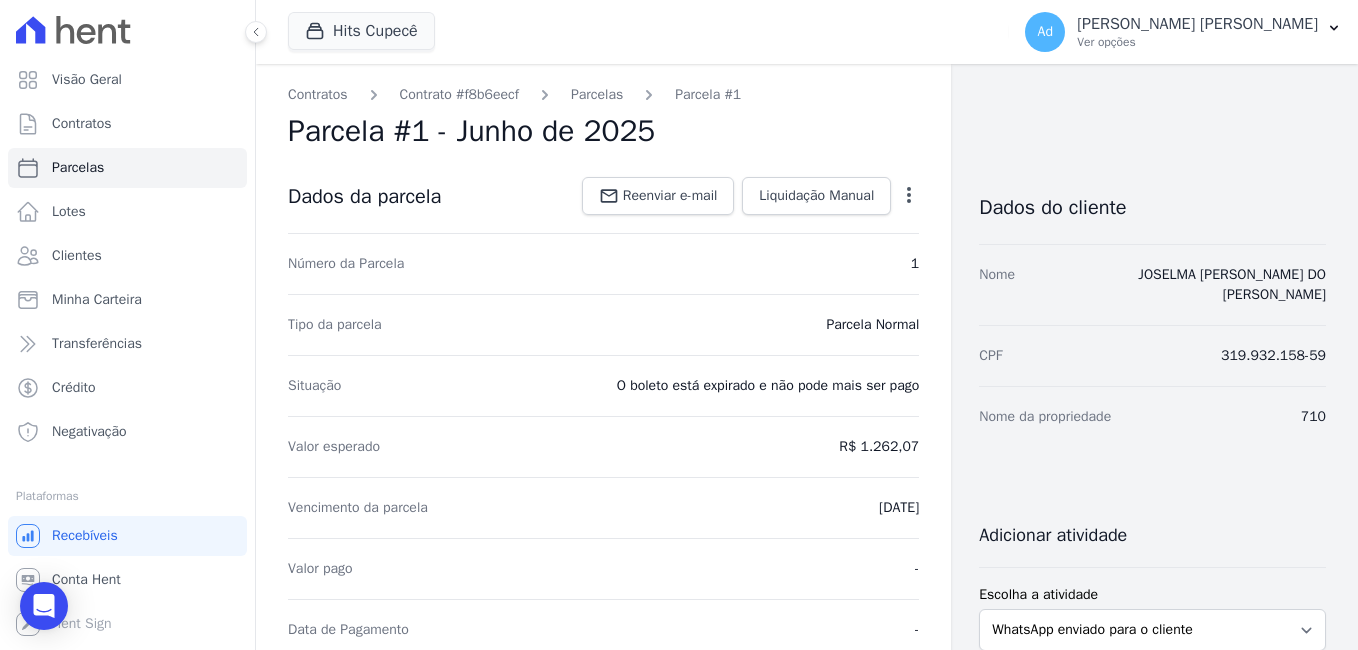 click 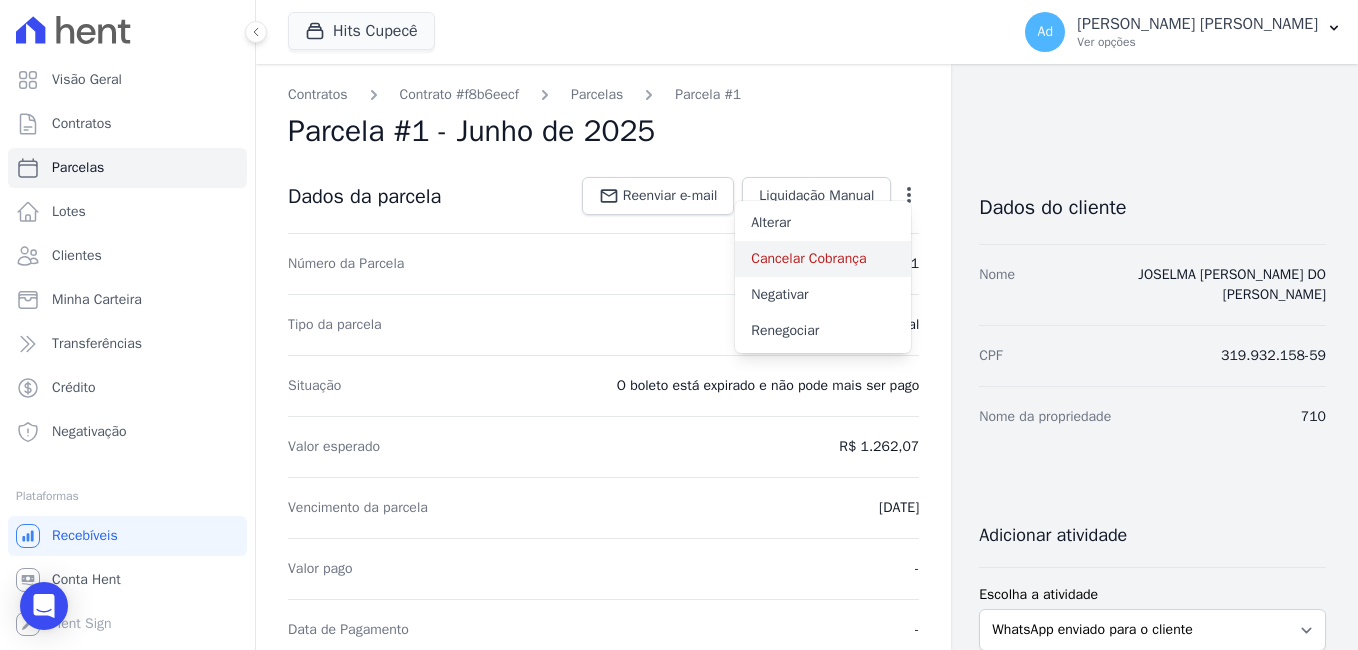 click on "Cancelar Cobrança" at bounding box center [823, 259] 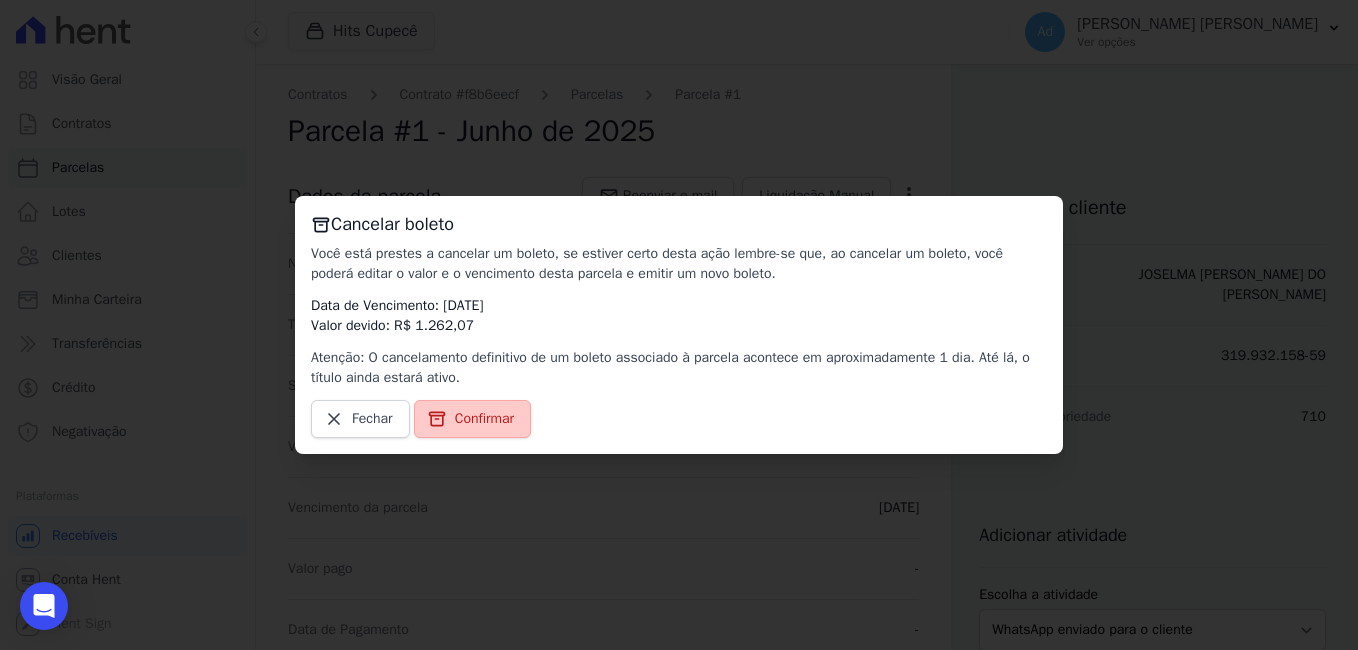 click on "Confirmar" at bounding box center (484, 419) 